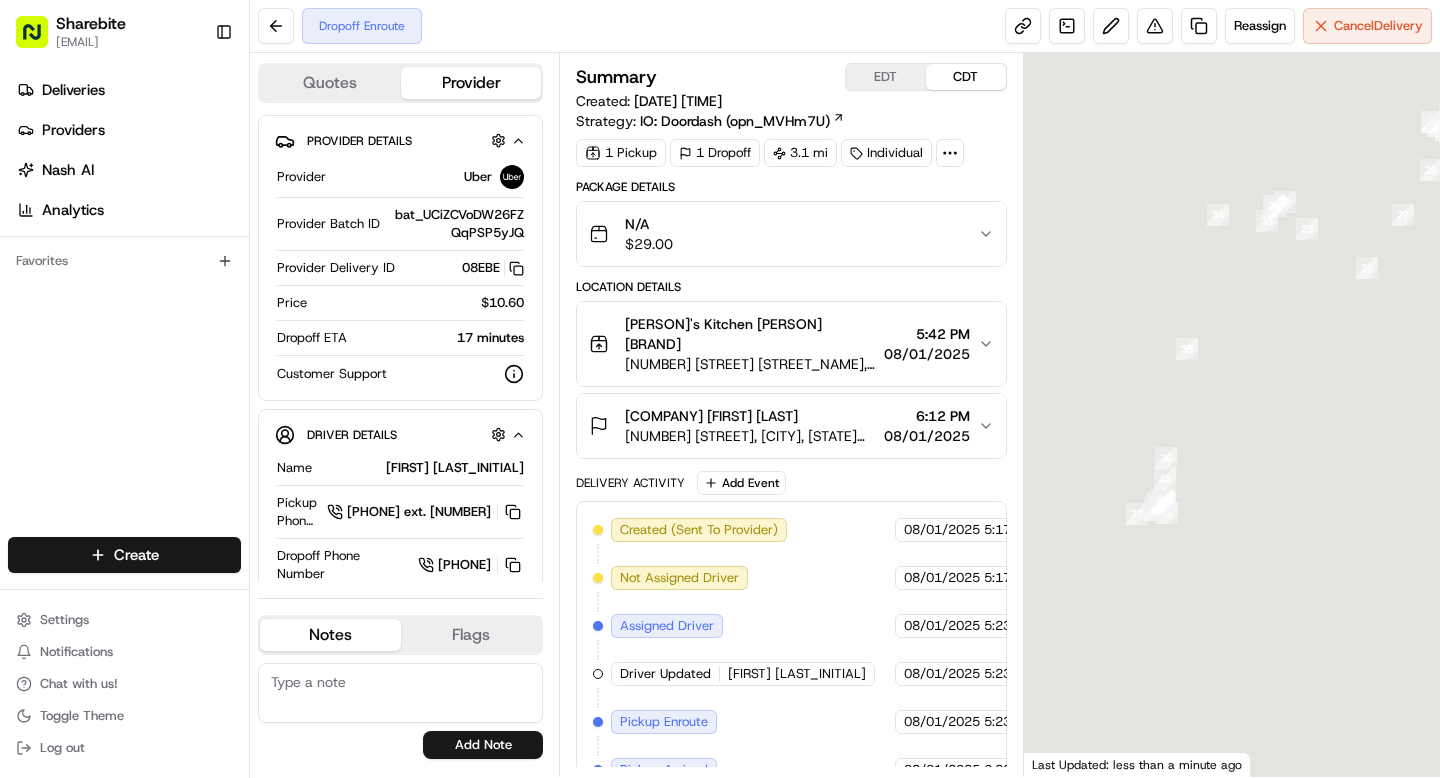 scroll, scrollTop: 0, scrollLeft: 0, axis: both 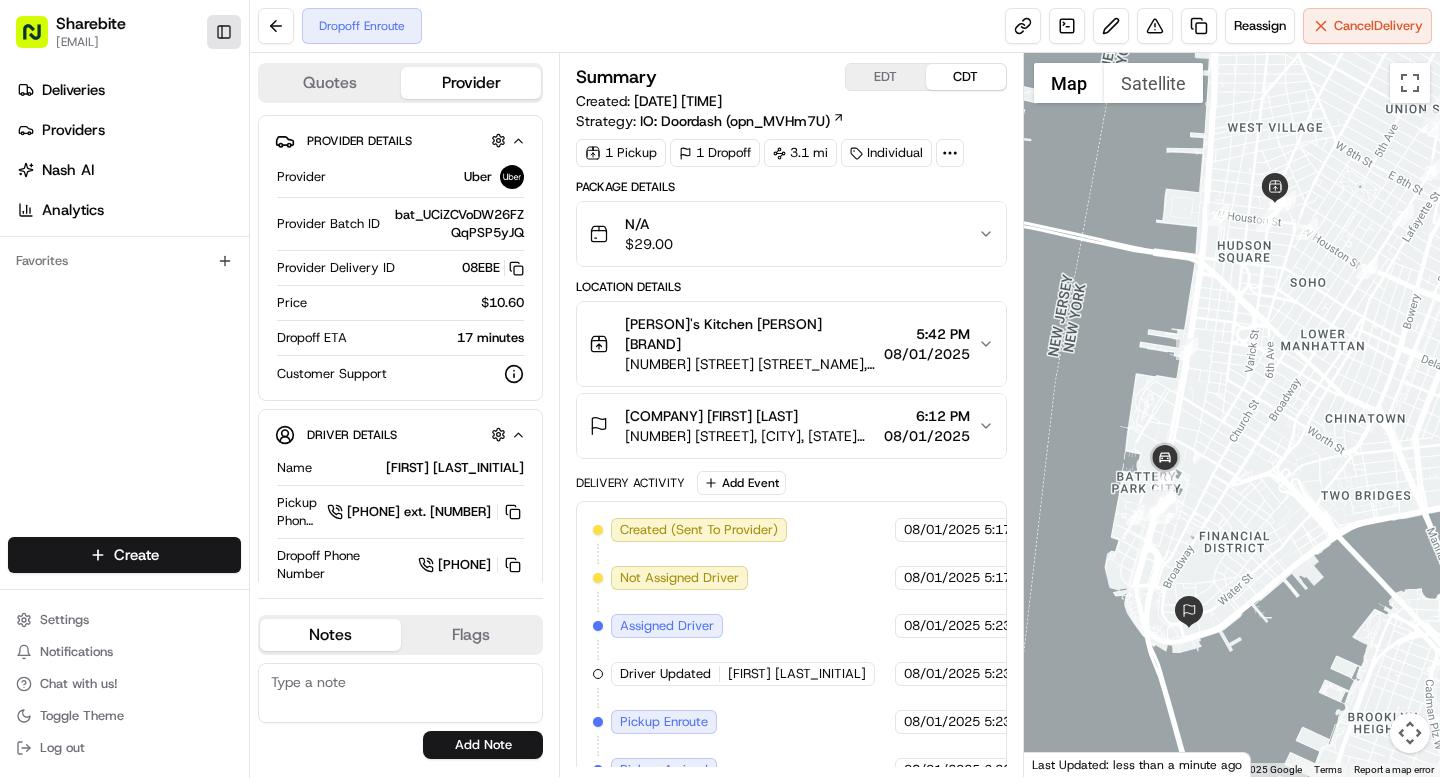 click on "Toggle Sidebar" at bounding box center [224, 32] 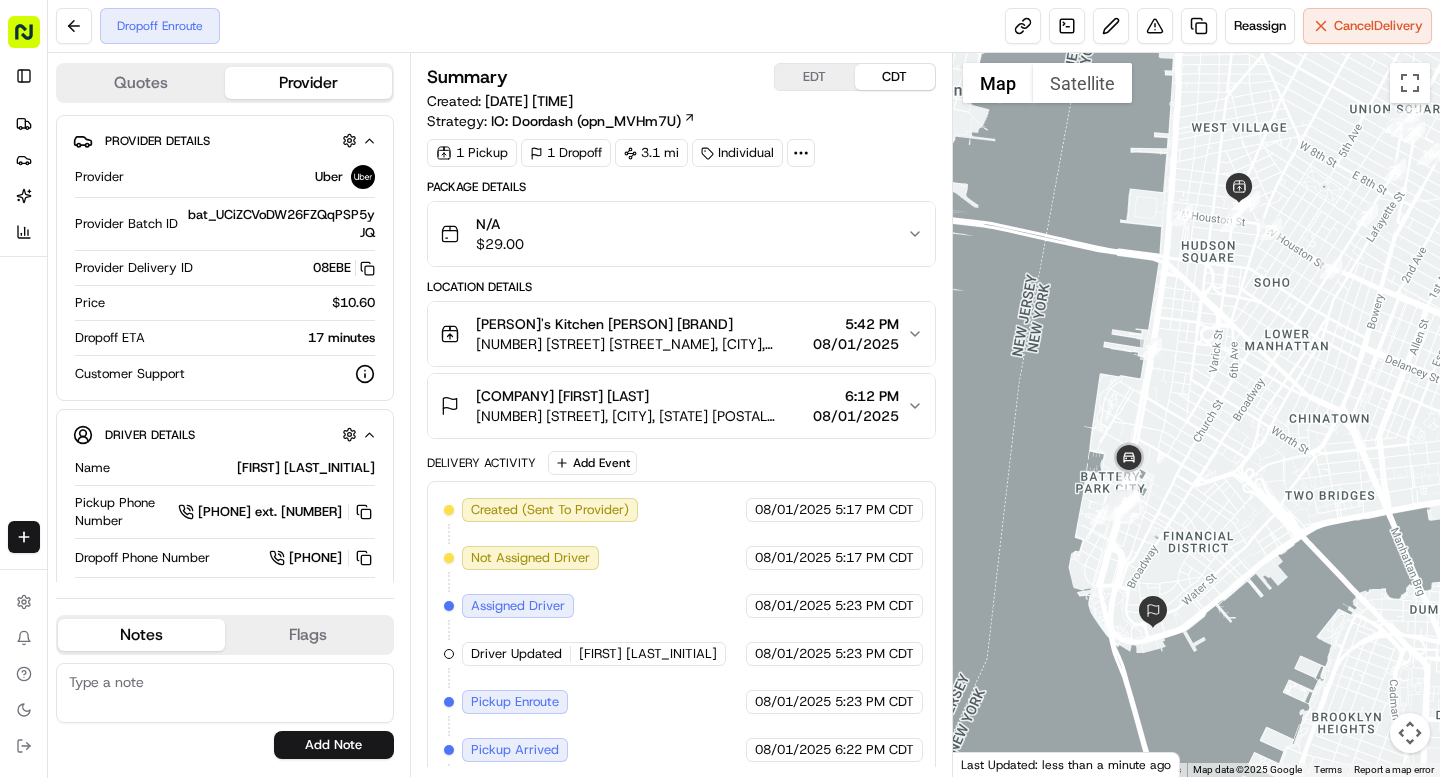 scroll, scrollTop: 108, scrollLeft: 0, axis: vertical 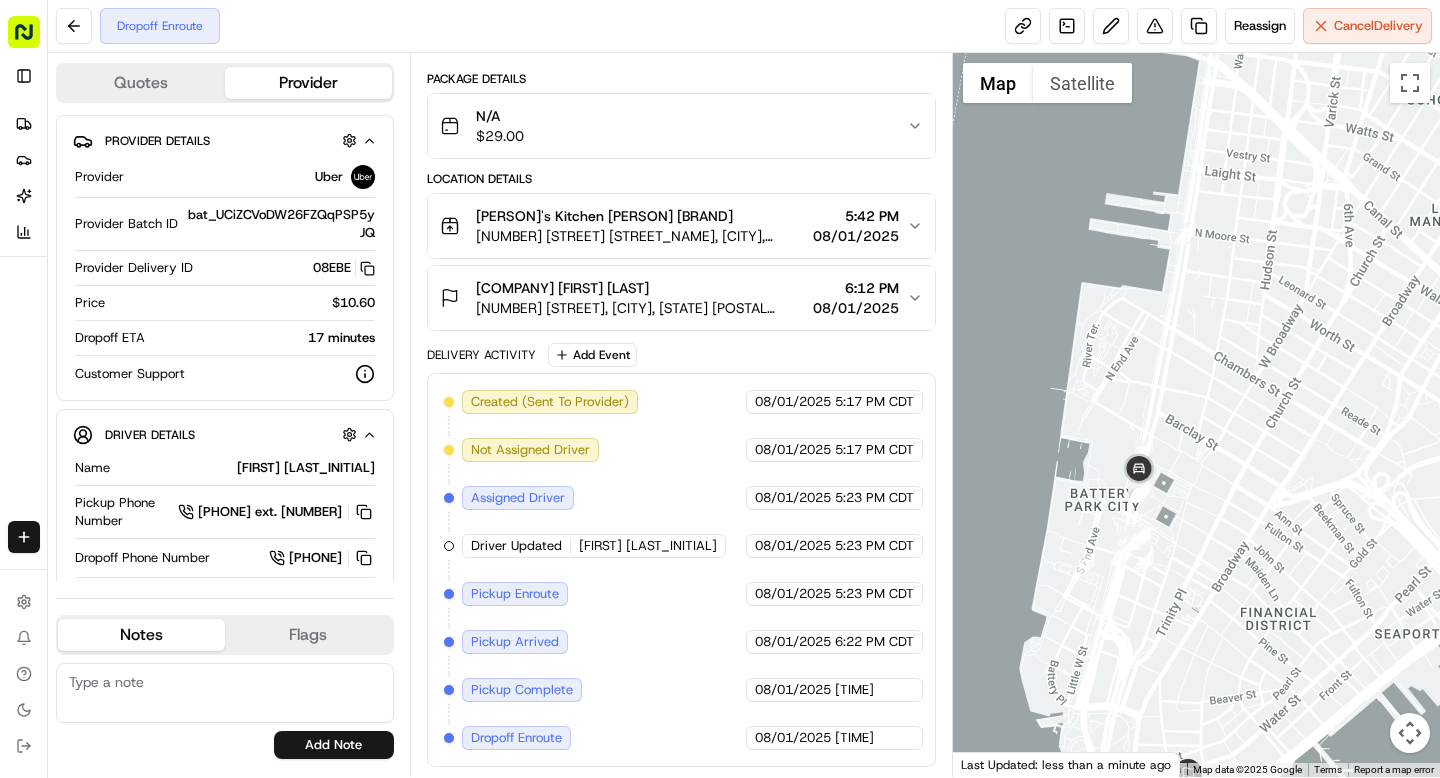 click on "[NUMBER] [STREET], [CITY], [STATE] [POSTAL_CODE], [COUNTRY]" at bounding box center (640, 308) 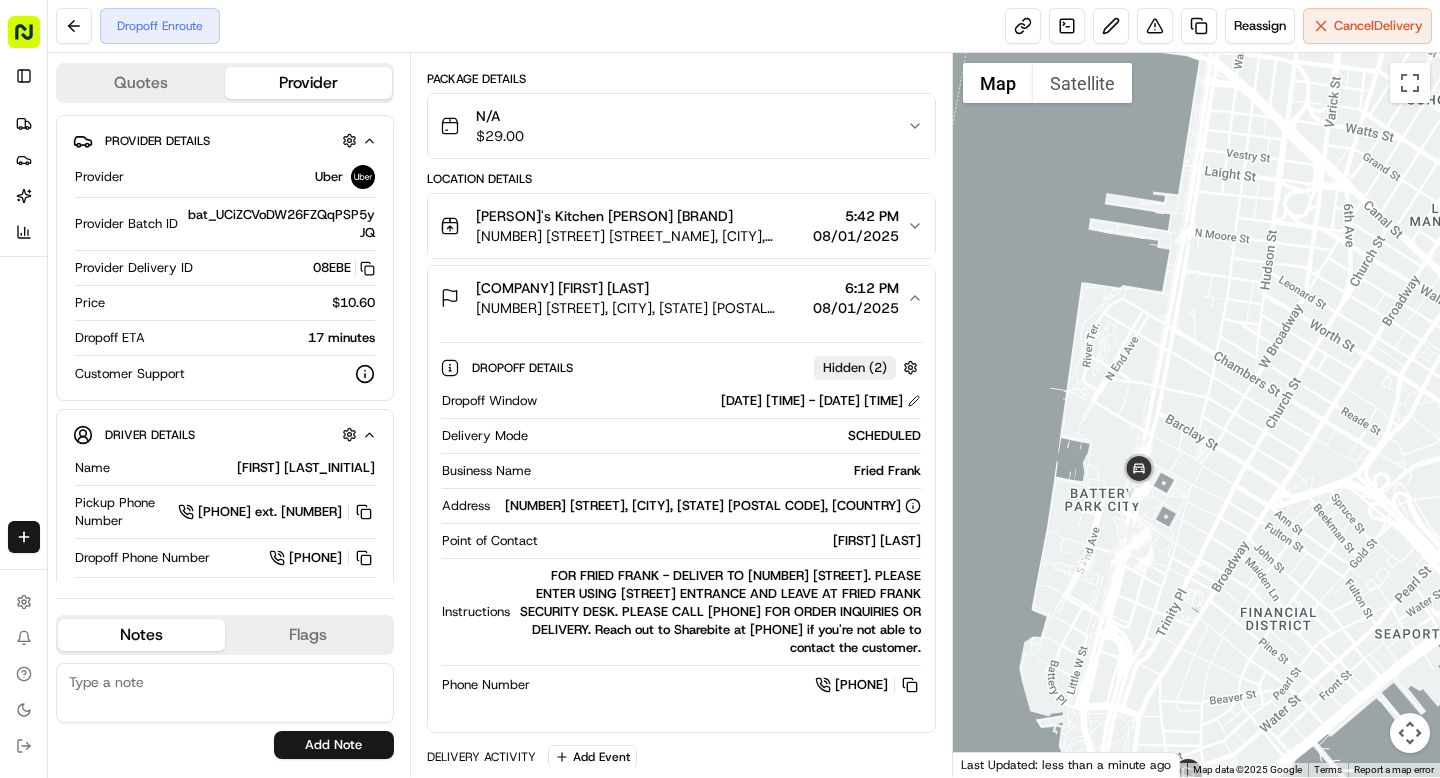 click on "[NUMBER] [STREET], [CITY], [STATE] [POSTAL_CODE], [COUNTRY]" at bounding box center (640, 308) 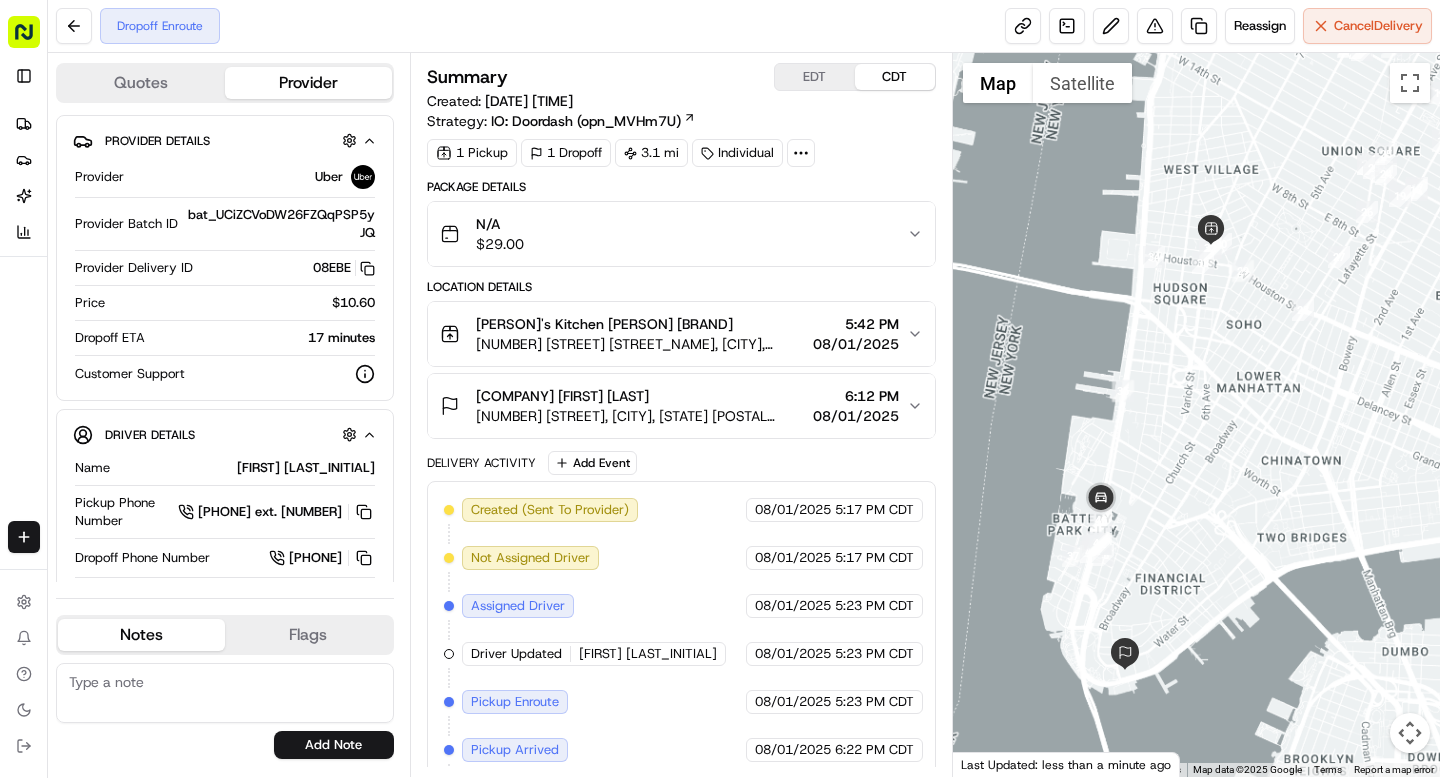 scroll, scrollTop: 108, scrollLeft: 0, axis: vertical 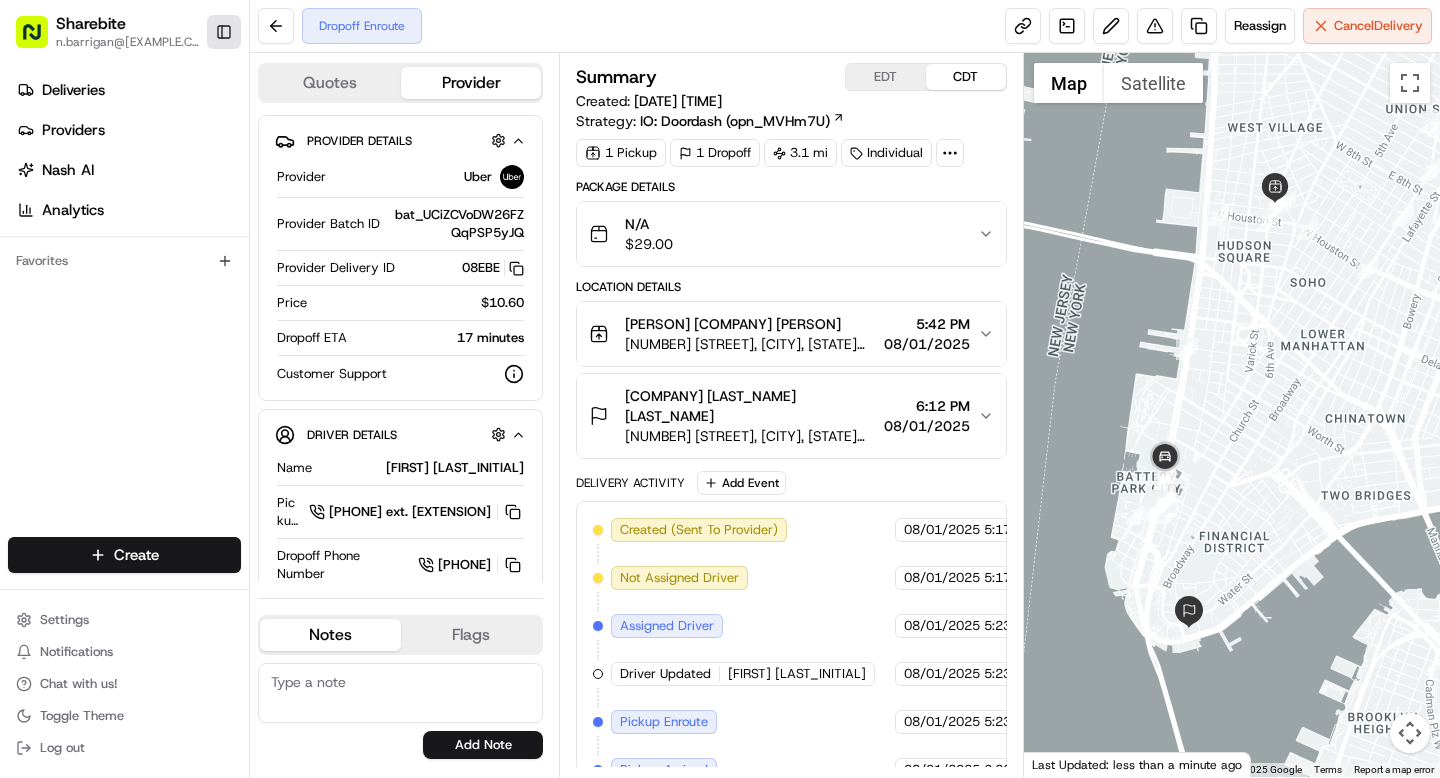 click on "Toggle Sidebar" at bounding box center (224, 32) 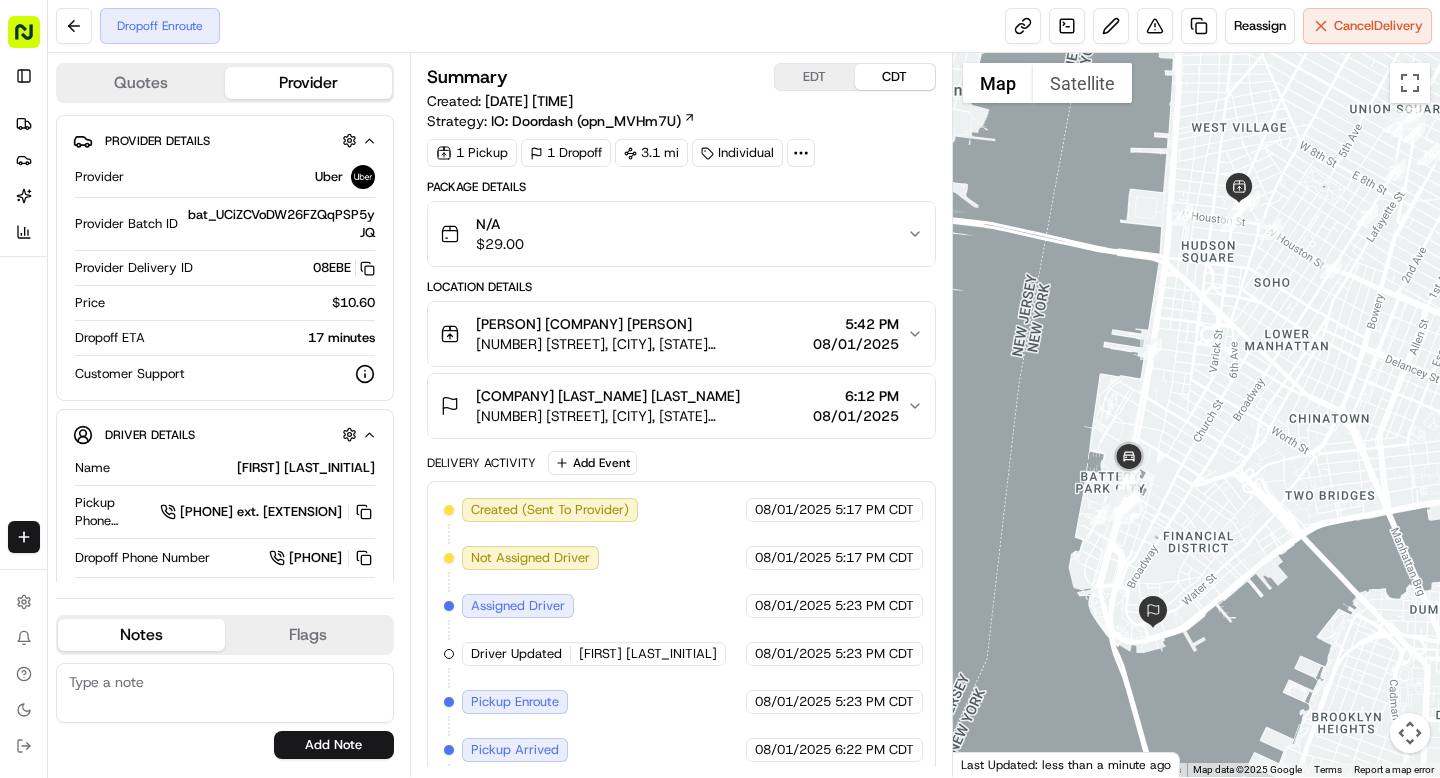 scroll, scrollTop: 108, scrollLeft: 0, axis: vertical 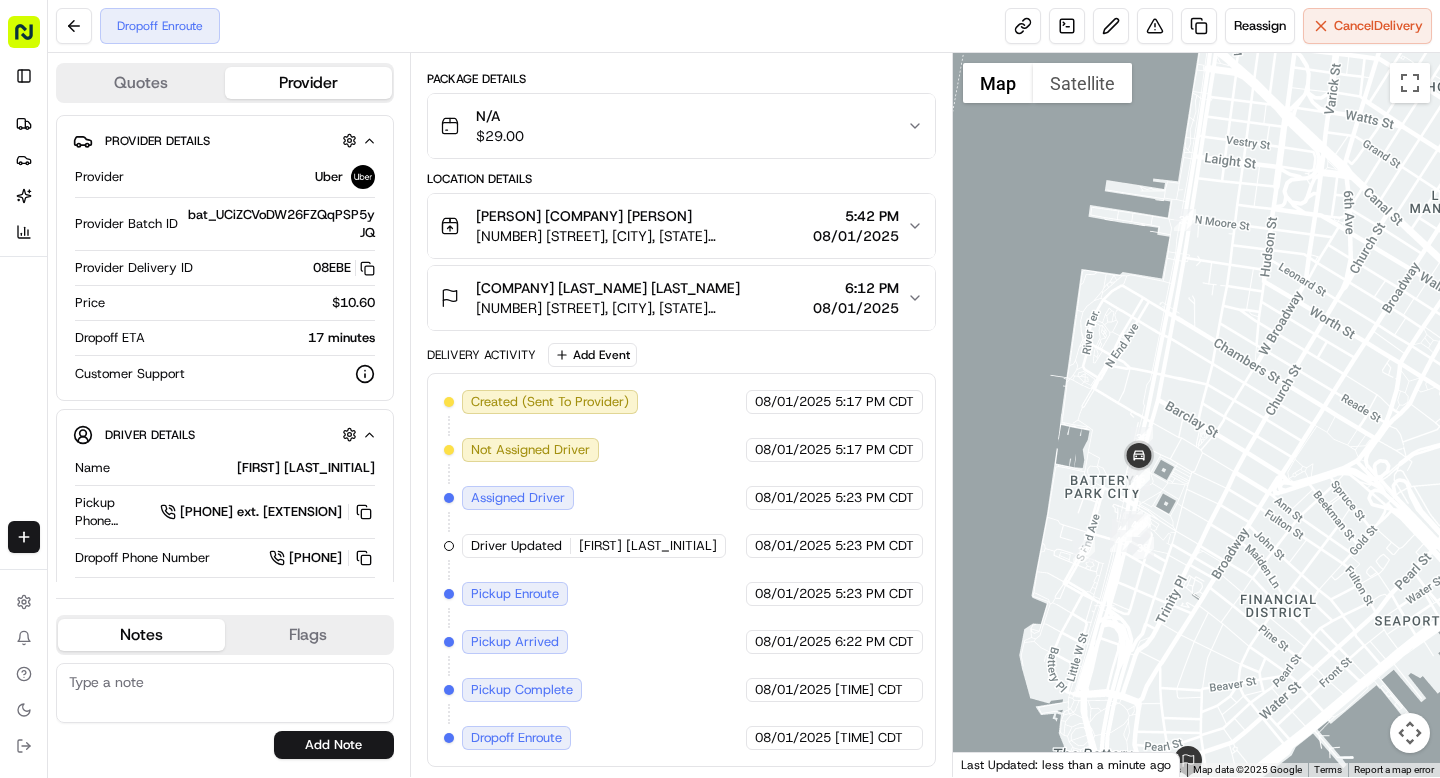 click on "1 Water St, Brooklyn Heights, NY 11201, USA" at bounding box center (640, 308) 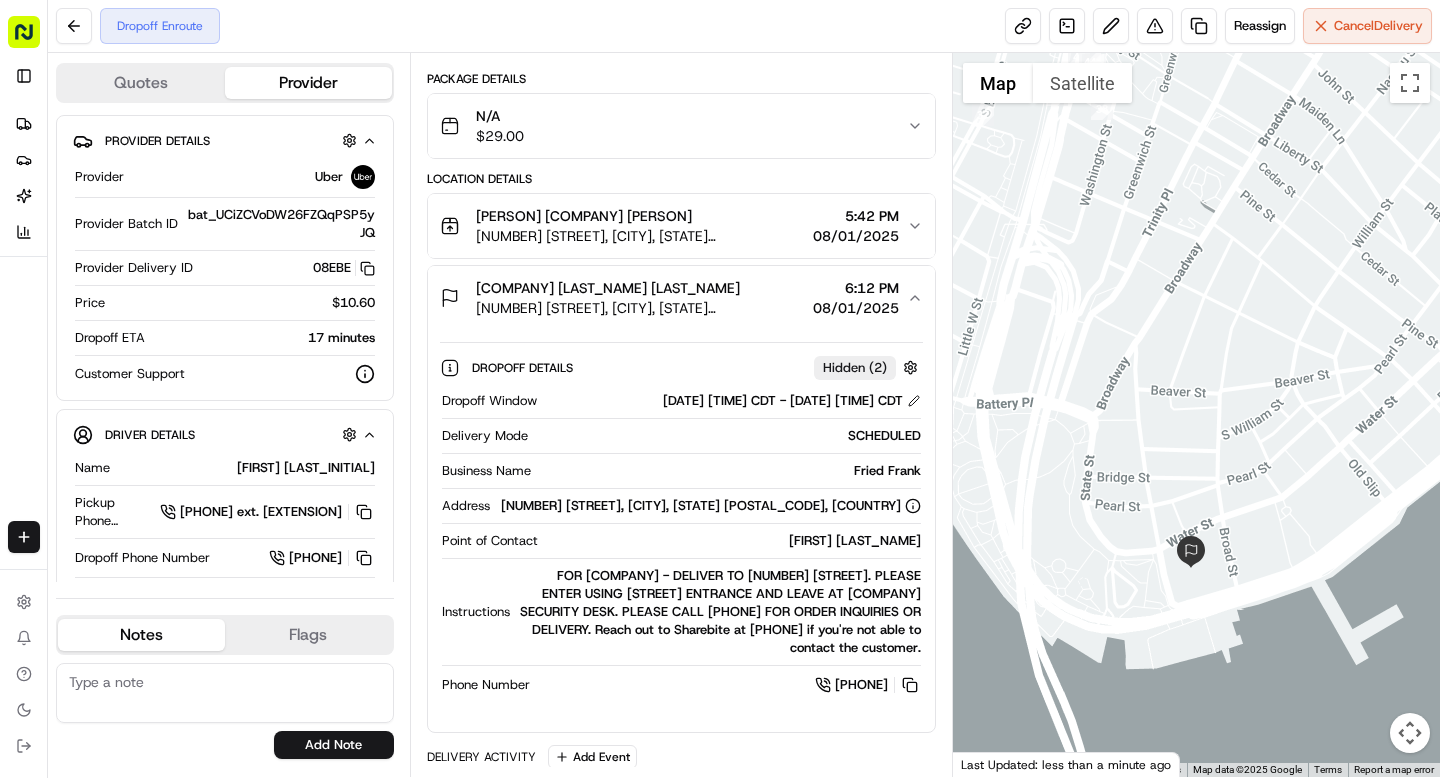 drag, startPoint x: 1176, startPoint y: 682, endPoint x: 1167, endPoint y: 371, distance: 311.1302 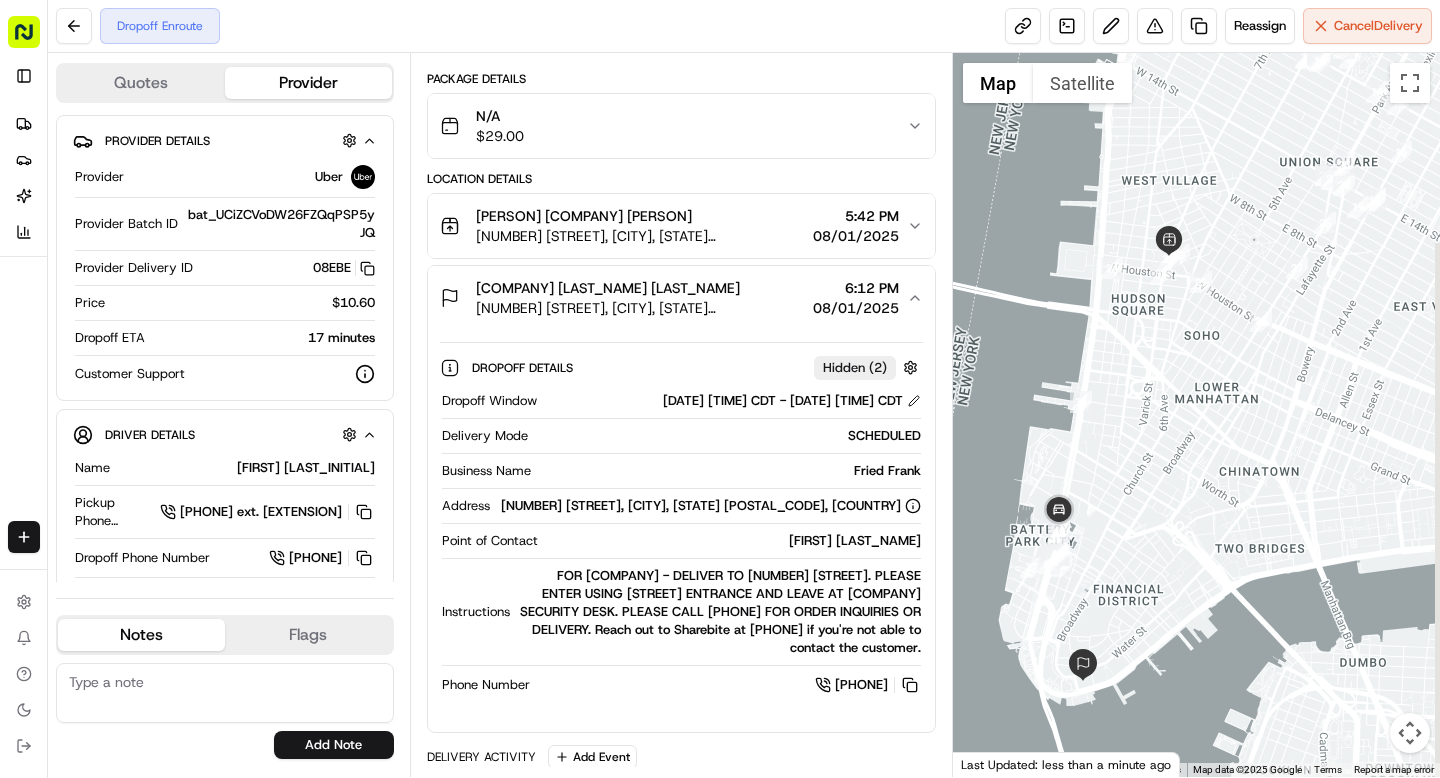 drag, startPoint x: 1257, startPoint y: 297, endPoint x: 1139, endPoint y: 562, distance: 290.08447 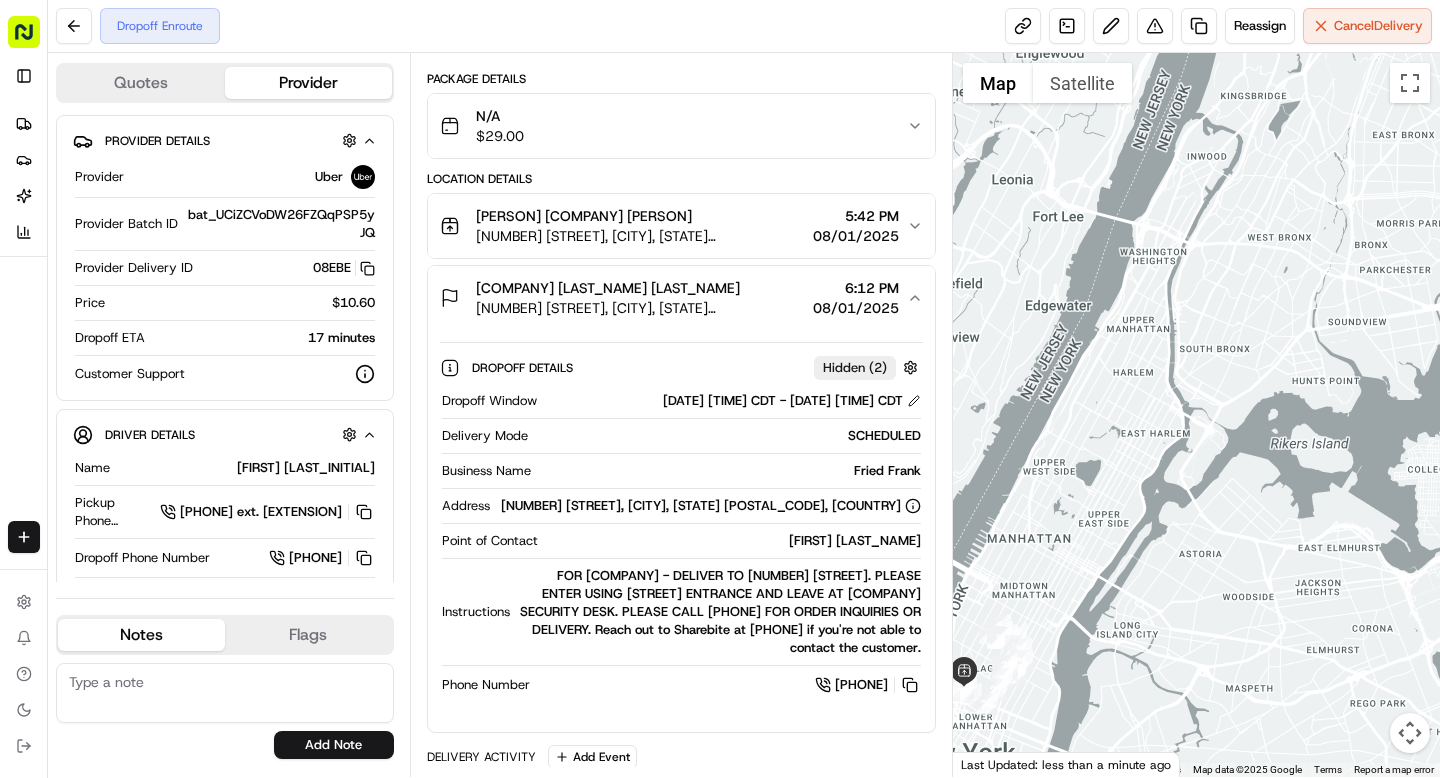 drag, startPoint x: 1302, startPoint y: 285, endPoint x: 1119, endPoint y: 488, distance: 273.30936 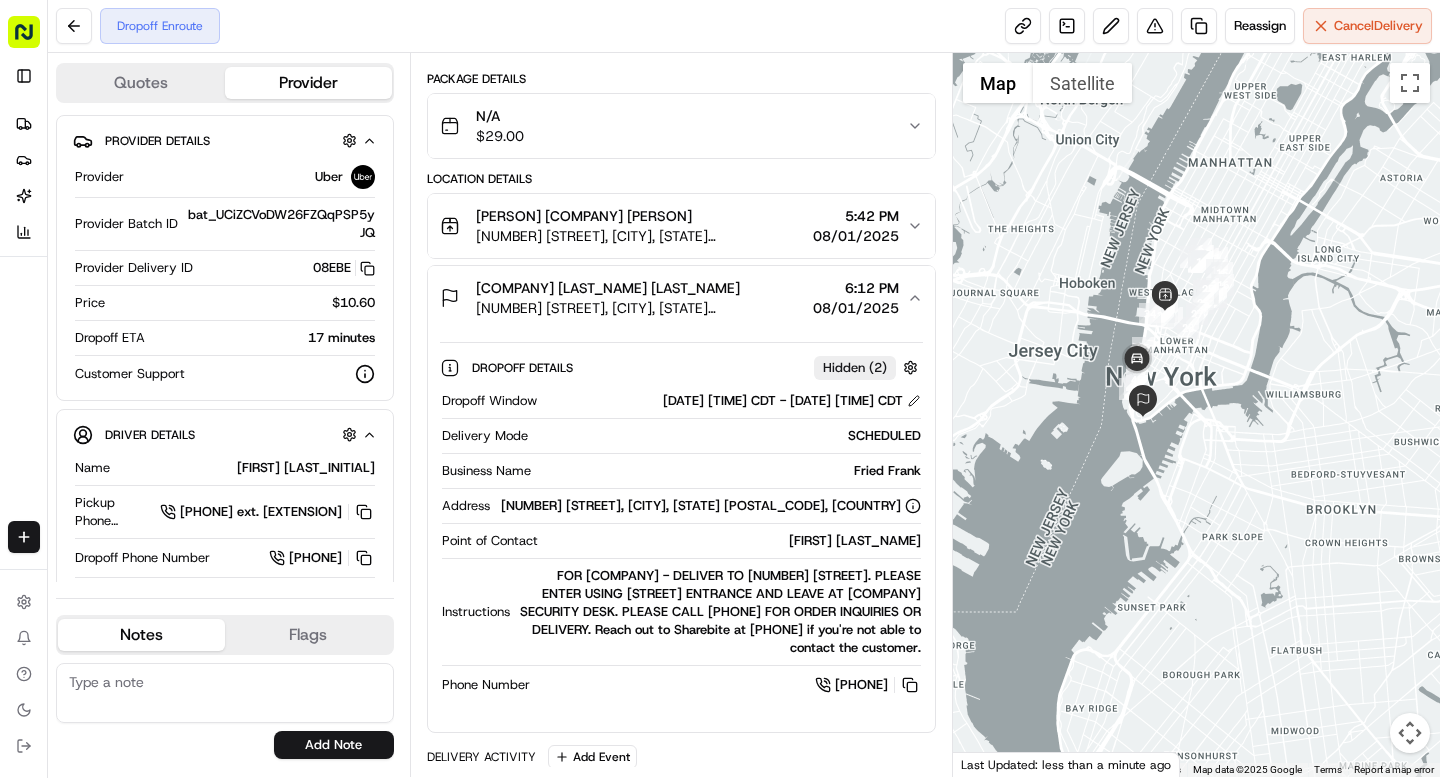 drag, startPoint x: 1076, startPoint y: 487, endPoint x: 1278, endPoint y: 110, distance: 427.70667 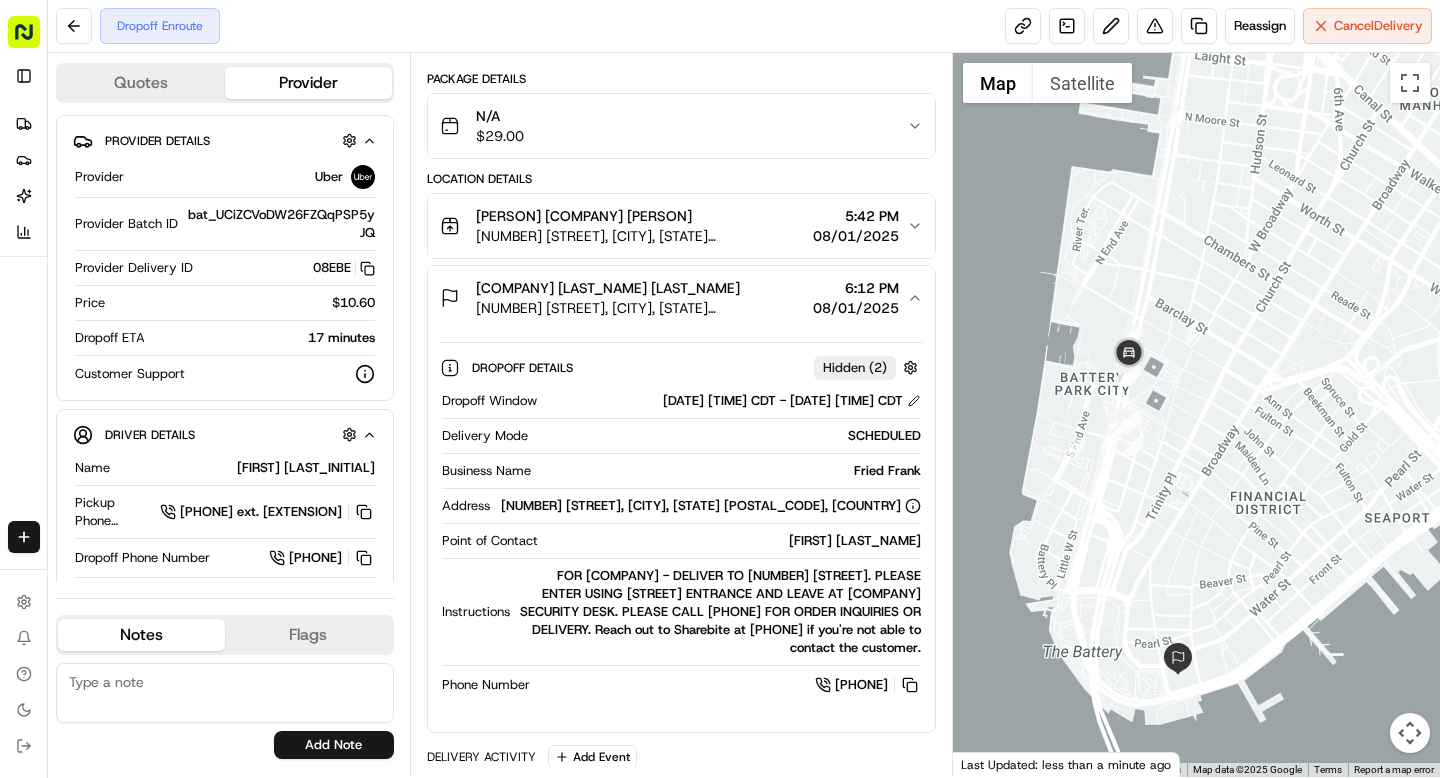 drag, startPoint x: 1097, startPoint y: 549, endPoint x: 1162, endPoint y: 483, distance: 92.63369 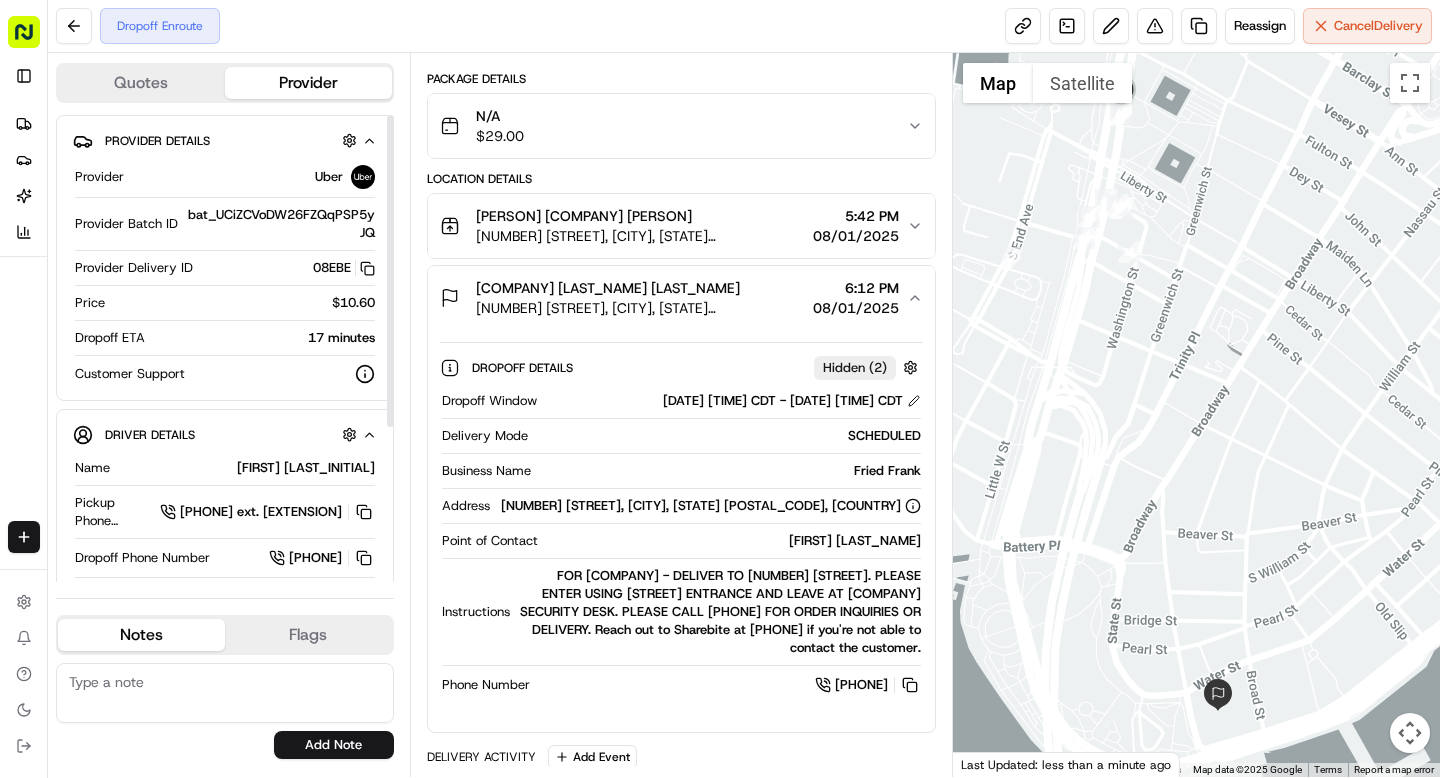 scroll, scrollTop: 510, scrollLeft: 0, axis: vertical 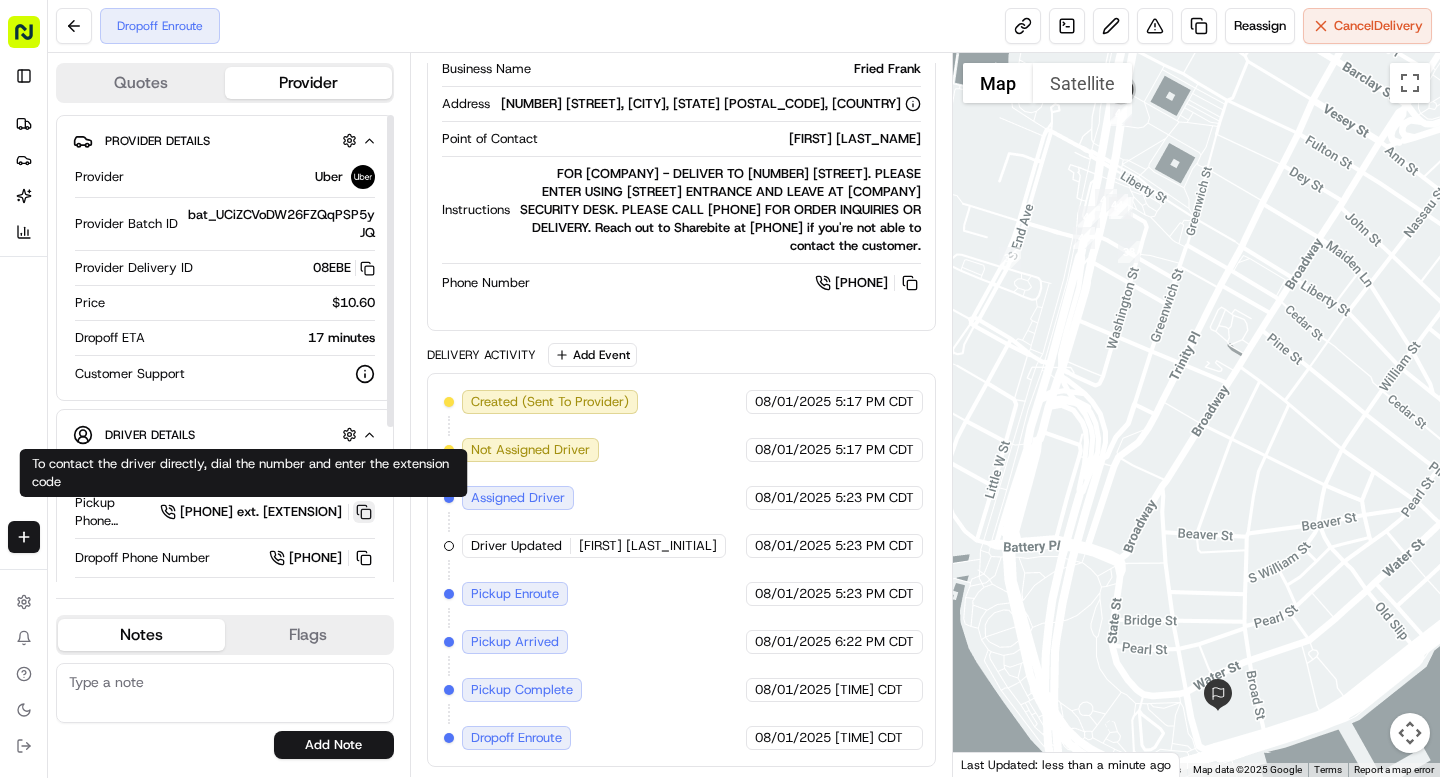 click at bounding box center (364, 512) 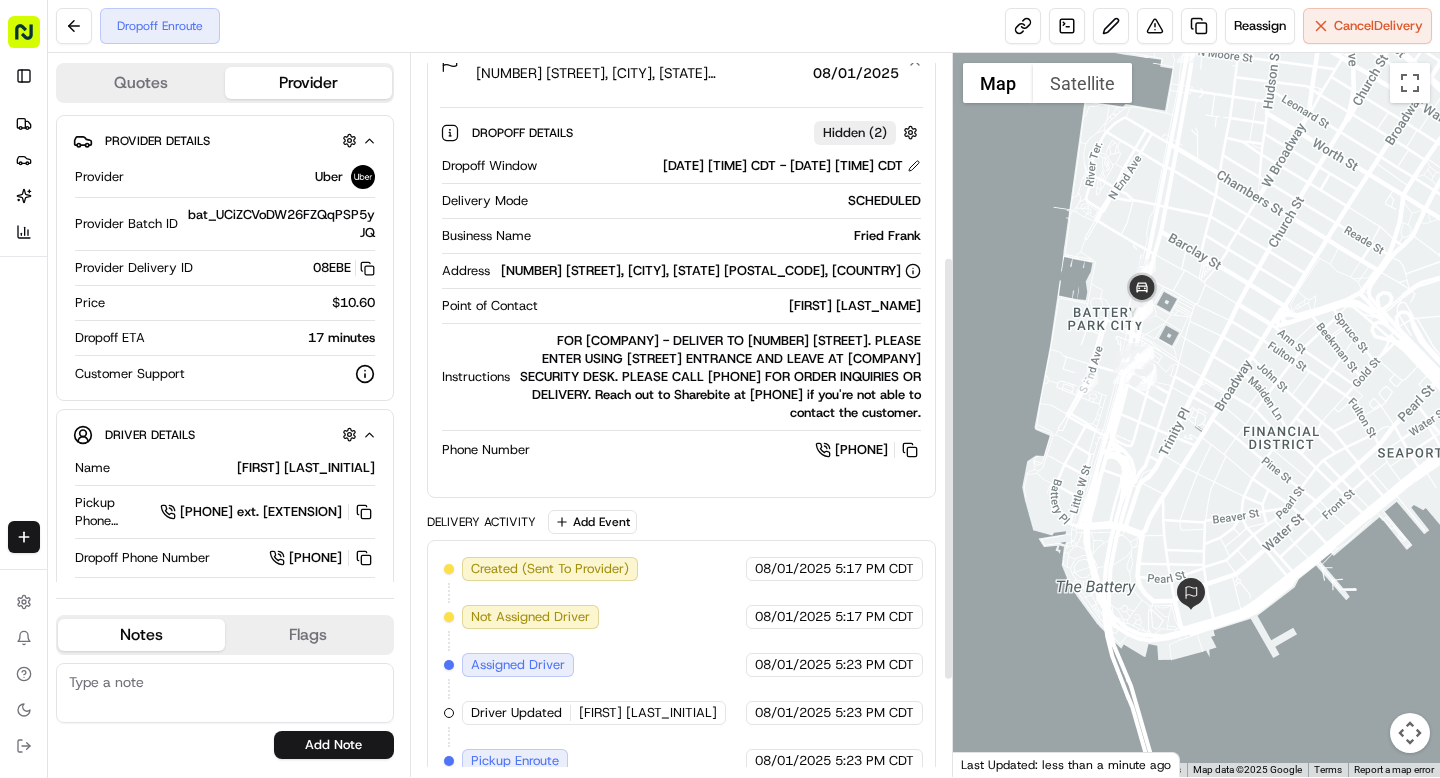 scroll, scrollTop: 340, scrollLeft: 0, axis: vertical 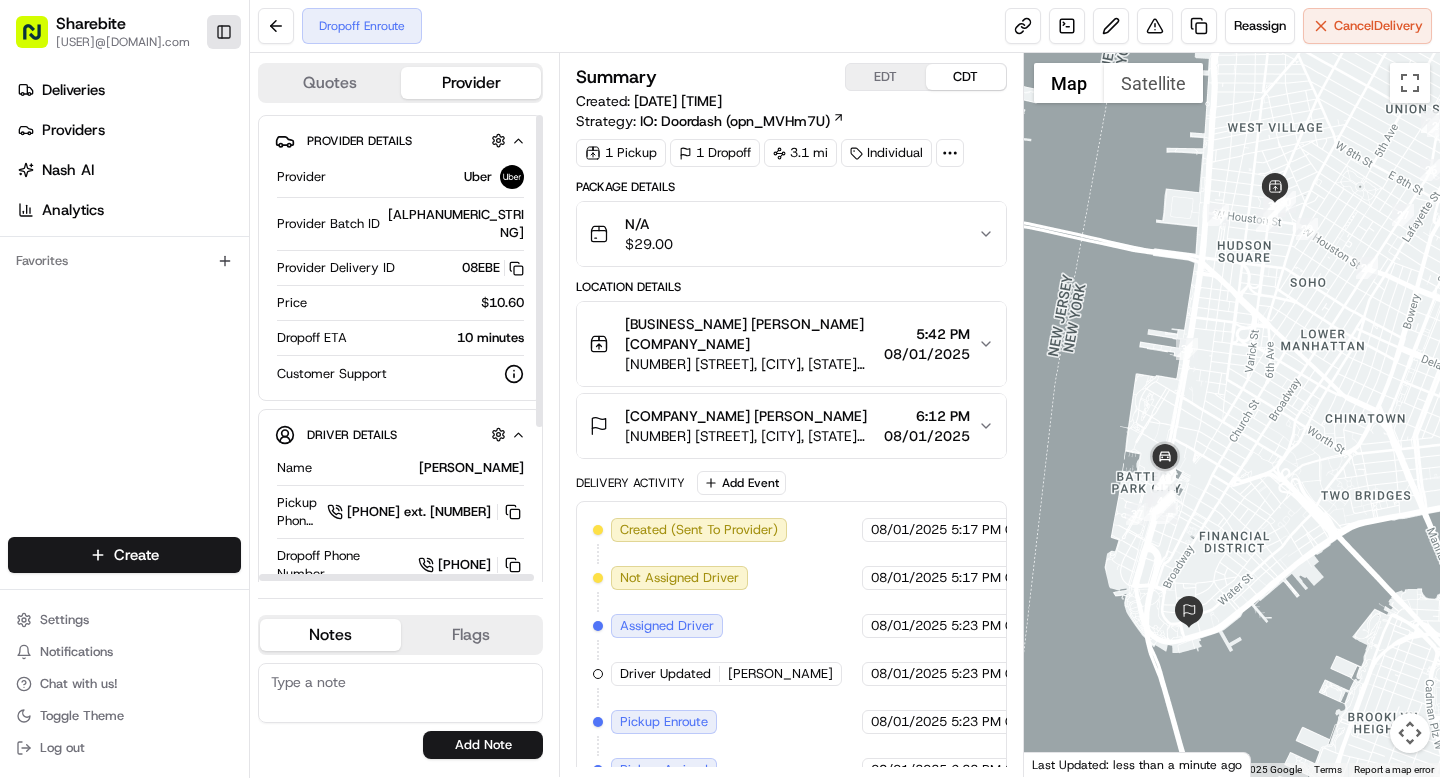 click on "Toggle Sidebar" at bounding box center (224, 32) 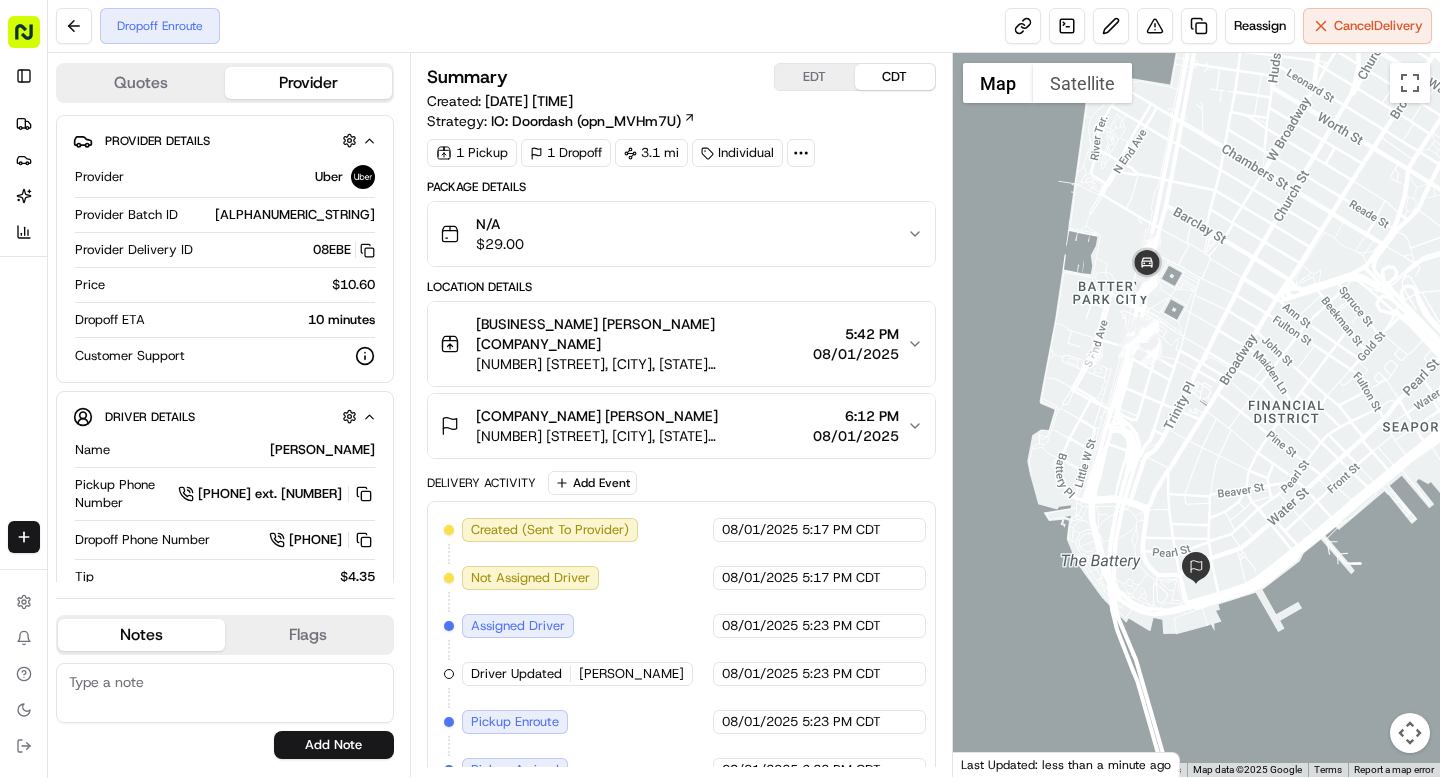 drag, startPoint x: 1176, startPoint y: 577, endPoint x: 1138, endPoint y: 451, distance: 131.60547 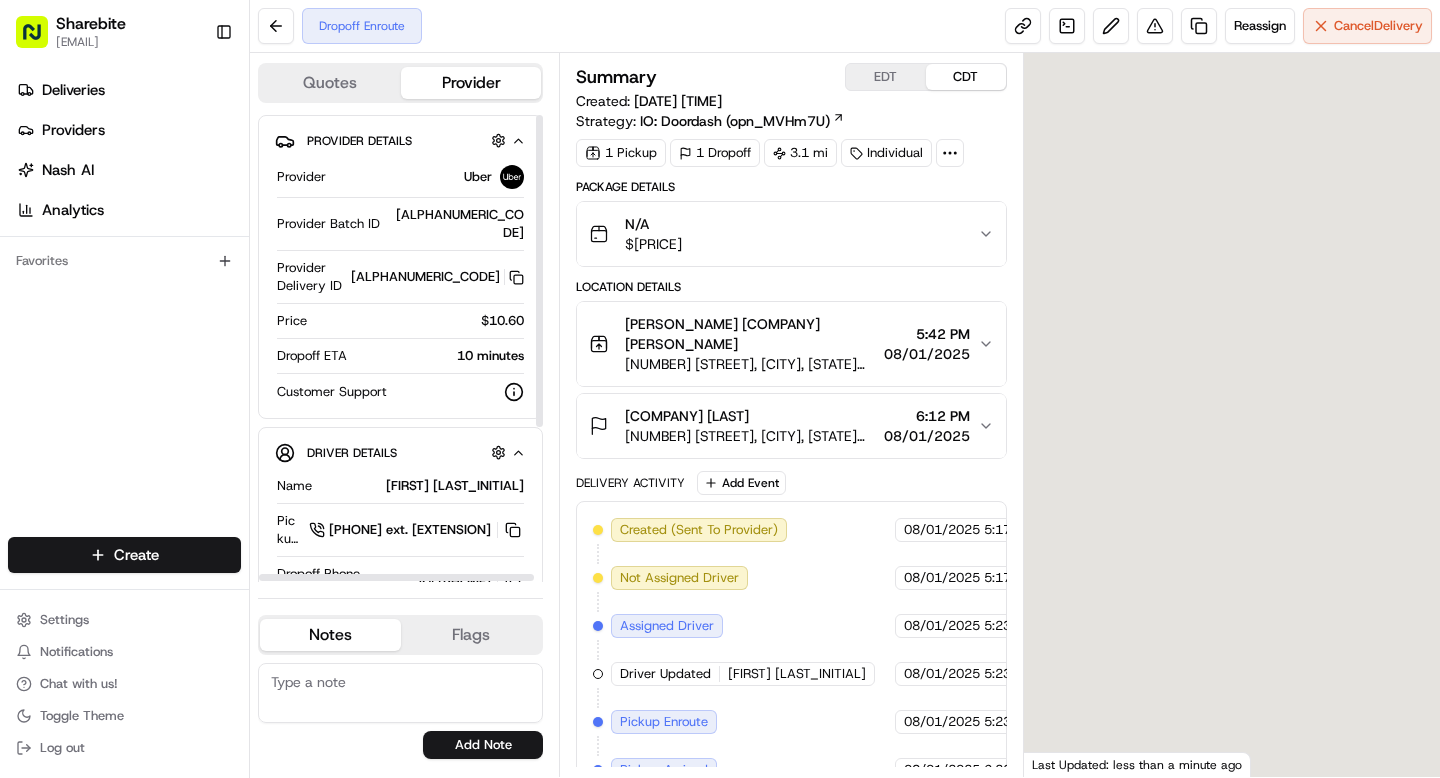 scroll, scrollTop: 0, scrollLeft: 0, axis: both 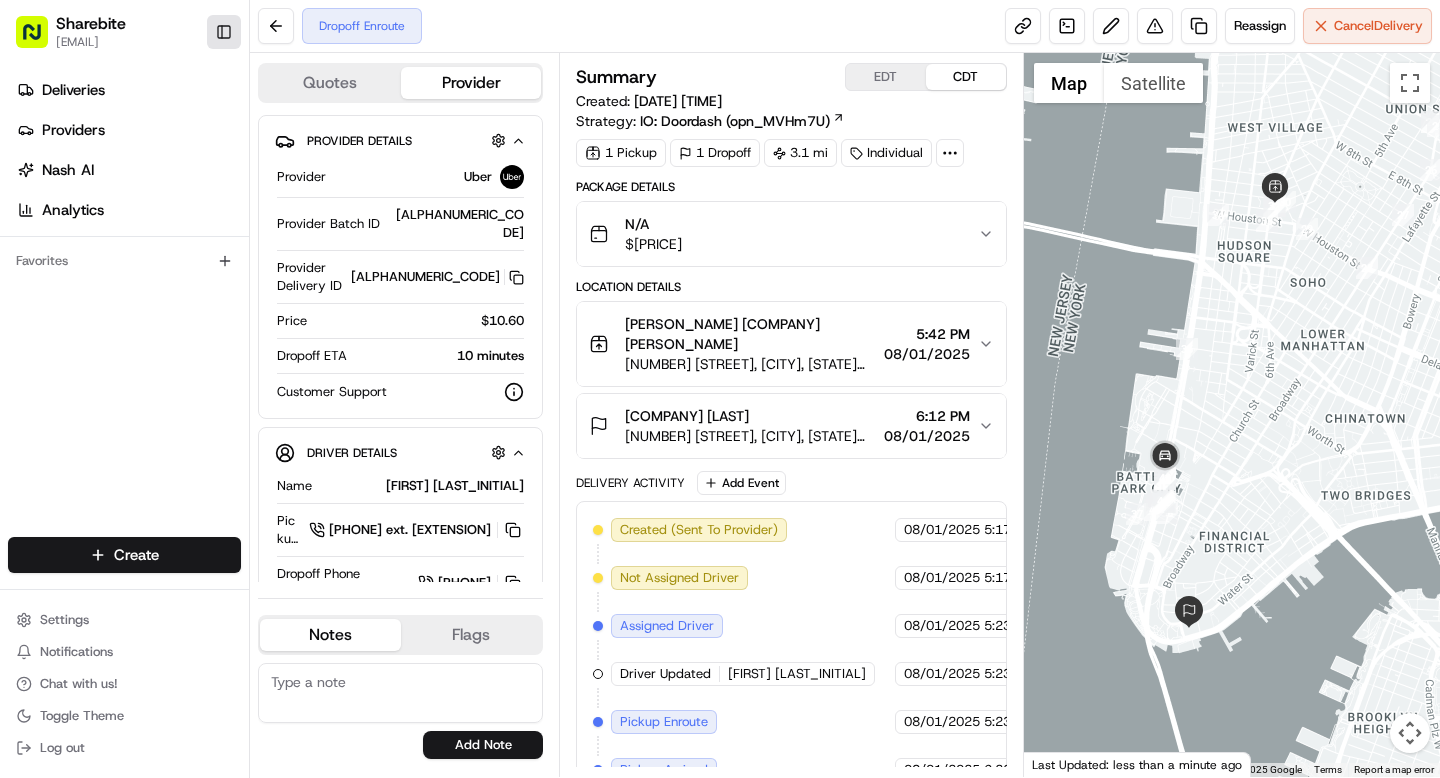 click on "Toggle Sidebar" at bounding box center (224, 32) 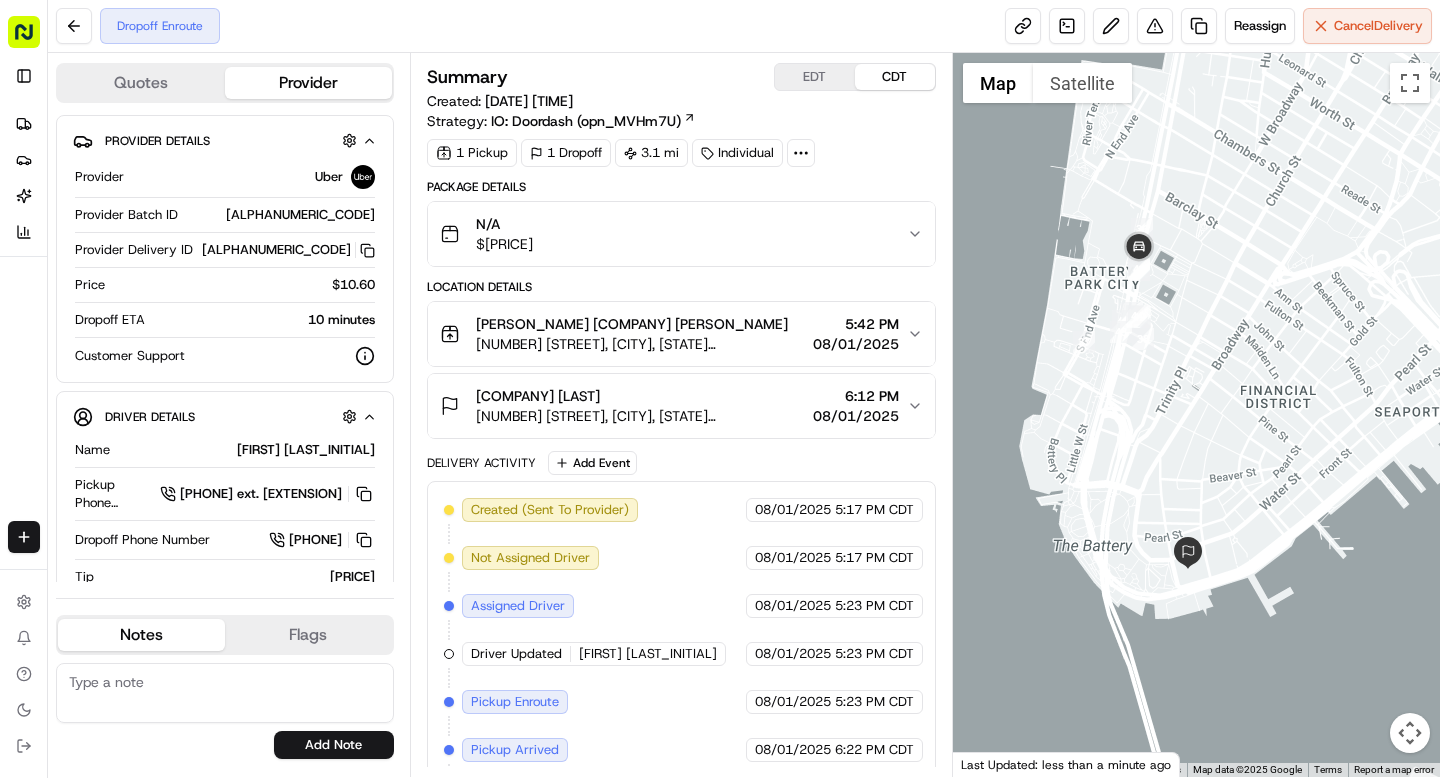 drag, startPoint x: 1138, startPoint y: 593, endPoint x: 1150, endPoint y: 397, distance: 196.367 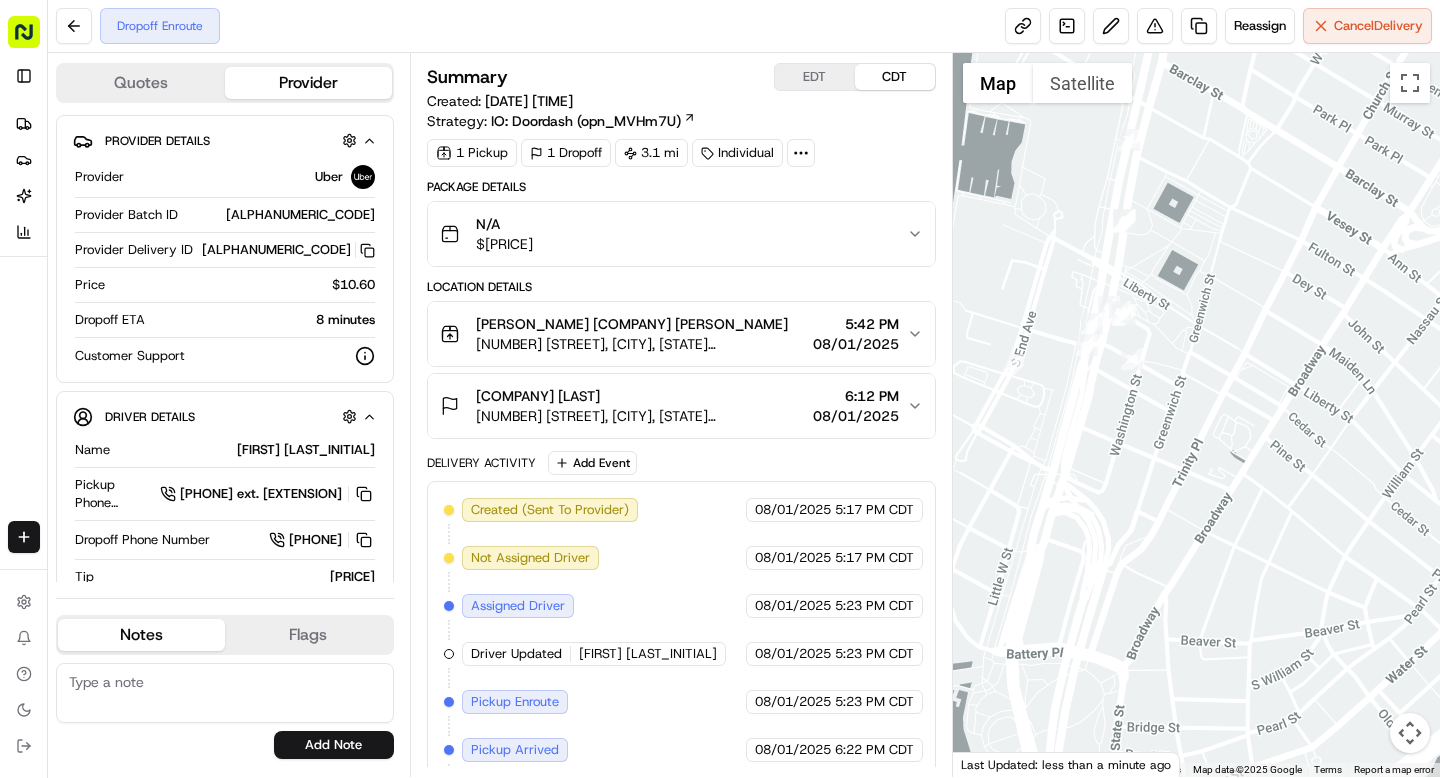 drag, startPoint x: 1160, startPoint y: 267, endPoint x: 1186, endPoint y: 161, distance: 109.14211 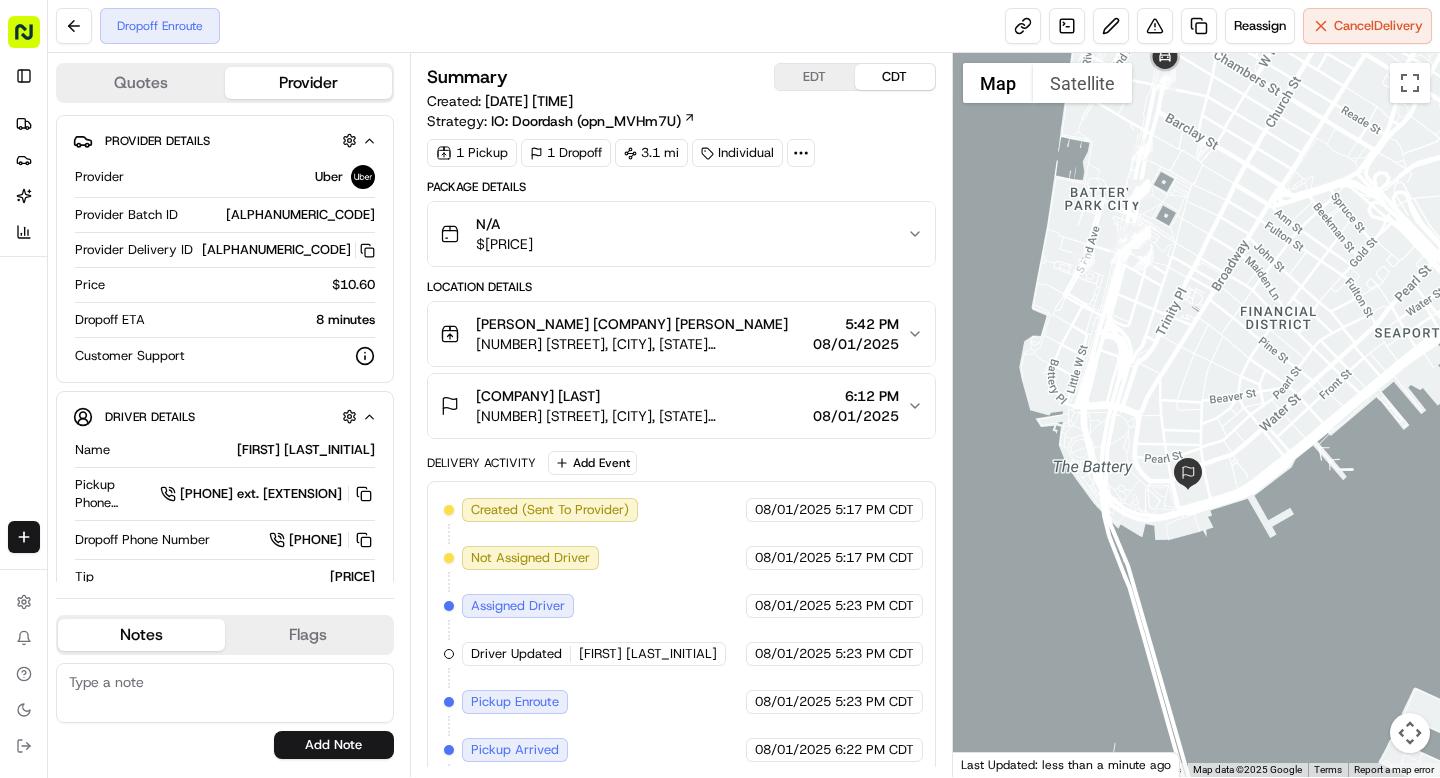 drag, startPoint x: 1154, startPoint y: 619, endPoint x: 1144, endPoint y: 426, distance: 193.2589 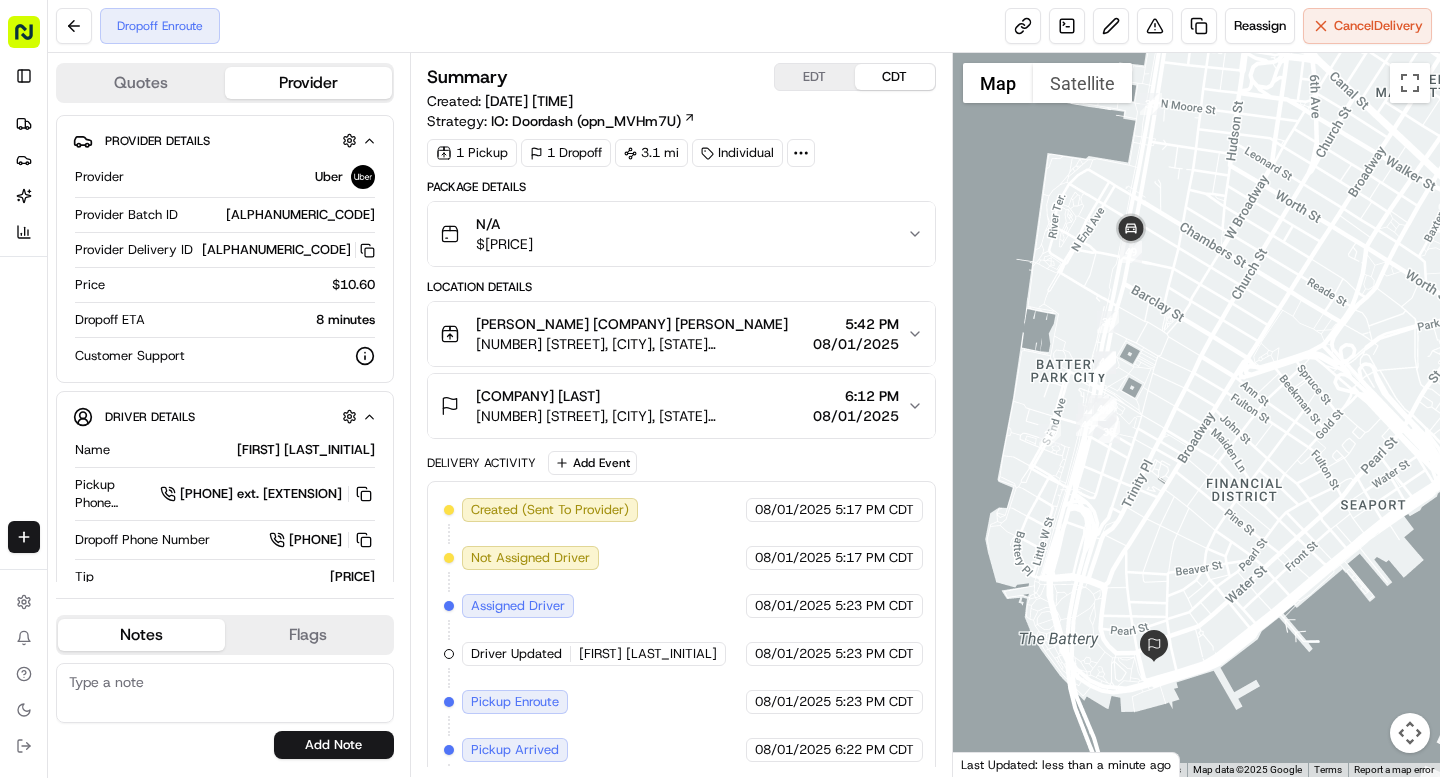 drag, startPoint x: 1175, startPoint y: 330, endPoint x: 1144, endPoint y: 541, distance: 213.26509 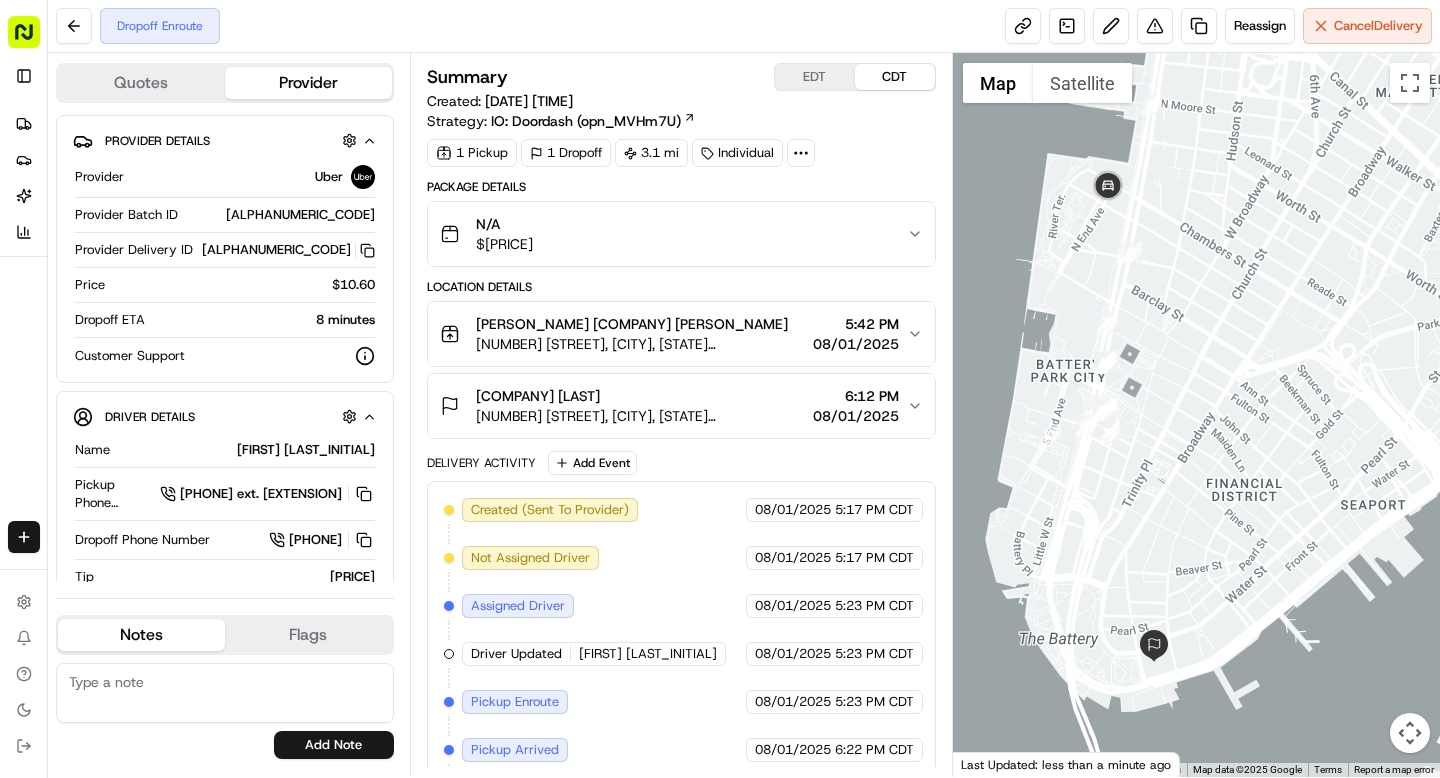 click 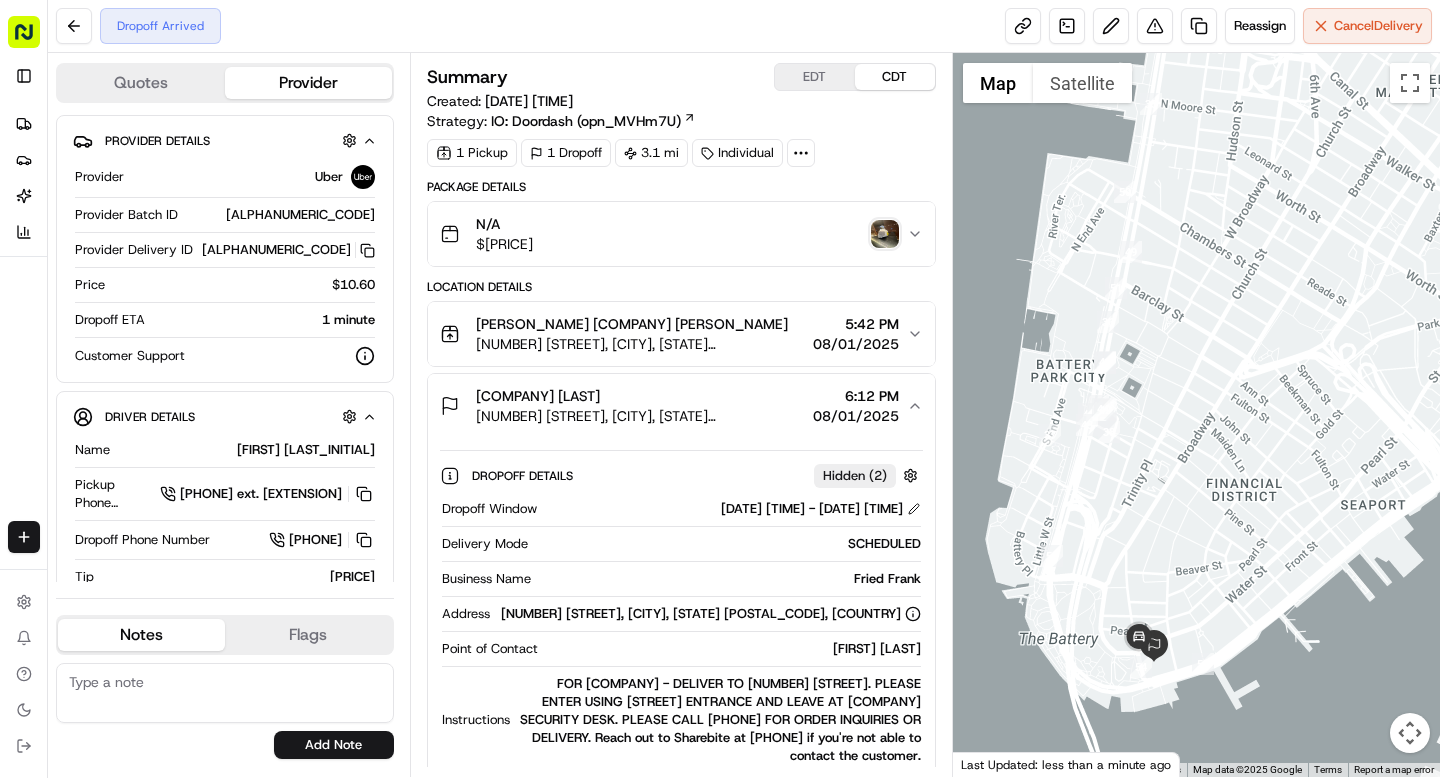 click at bounding box center (885, 234) 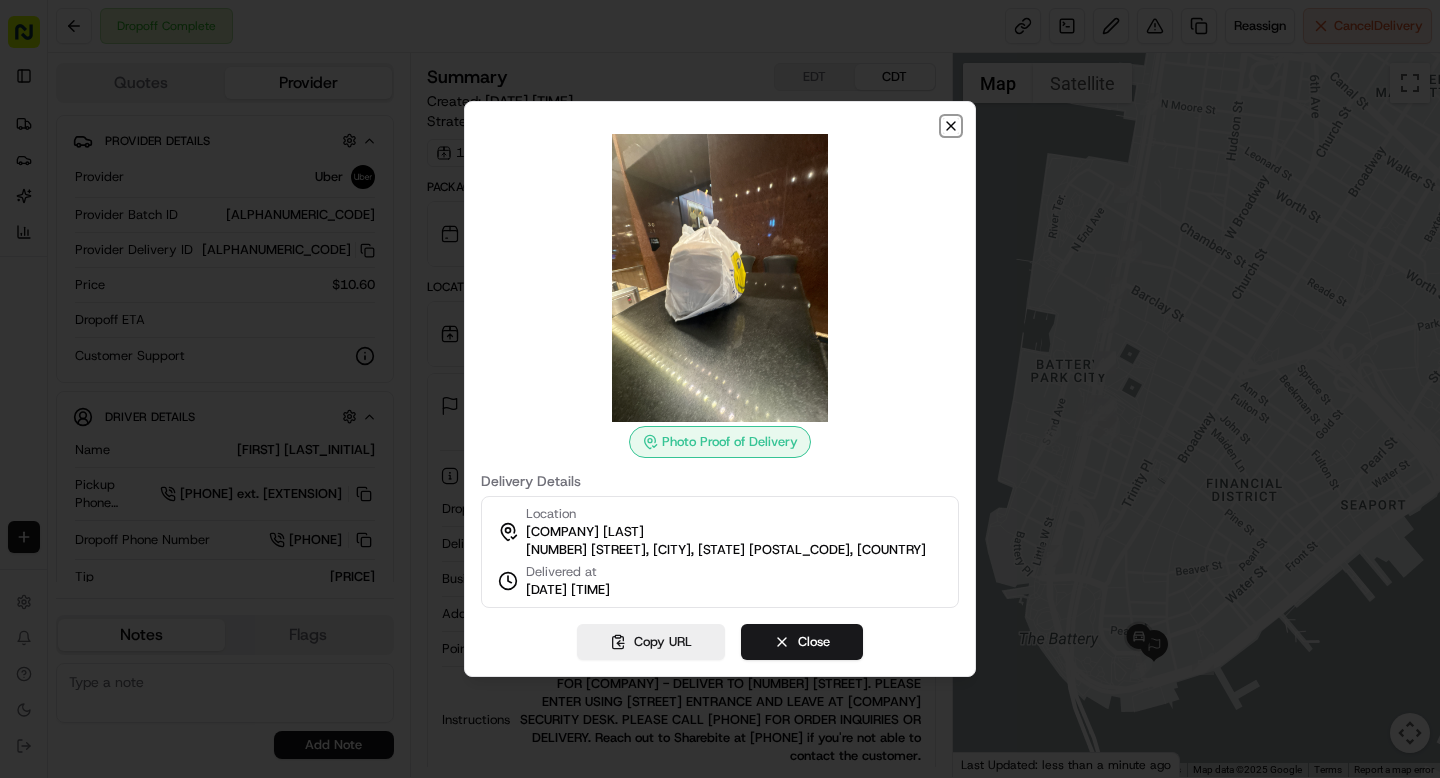 click 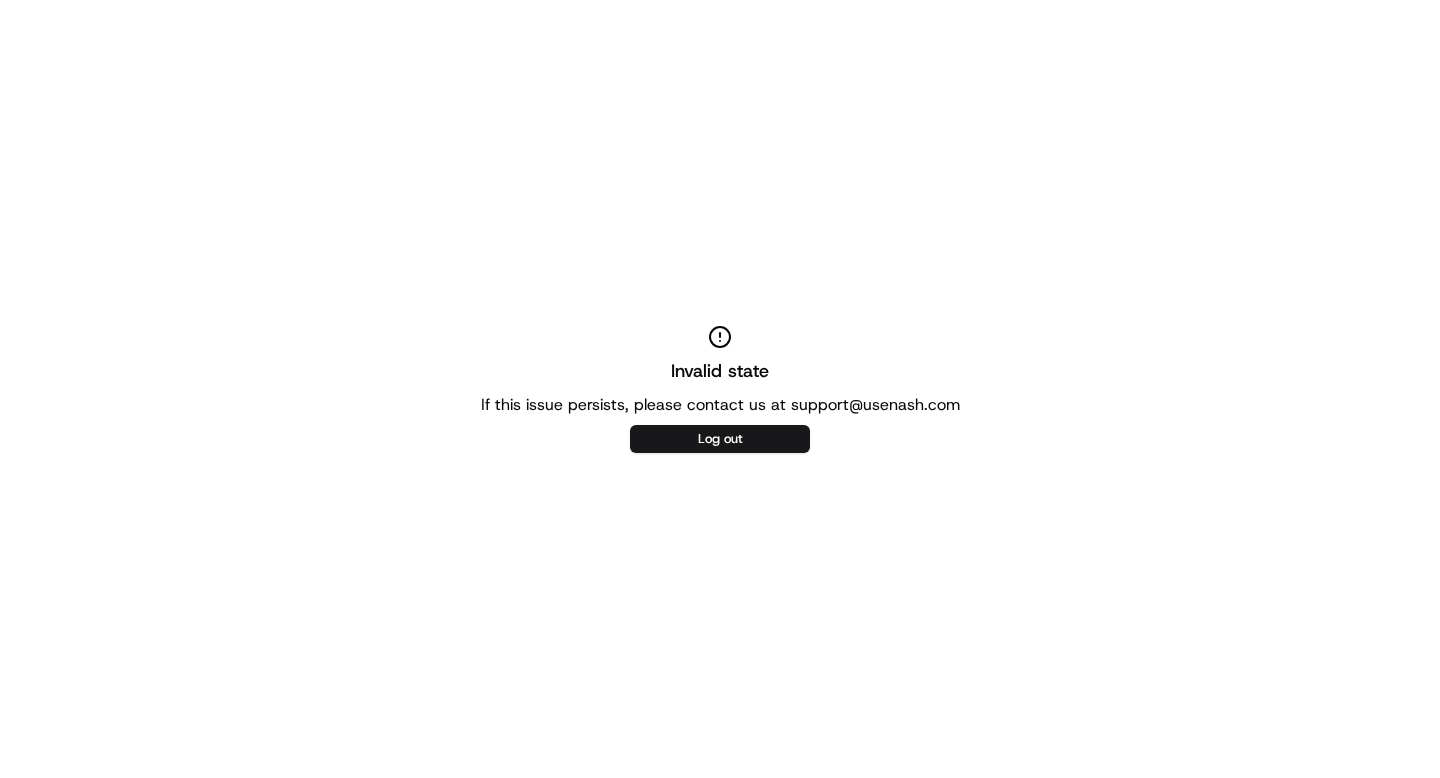scroll, scrollTop: 0, scrollLeft: 0, axis: both 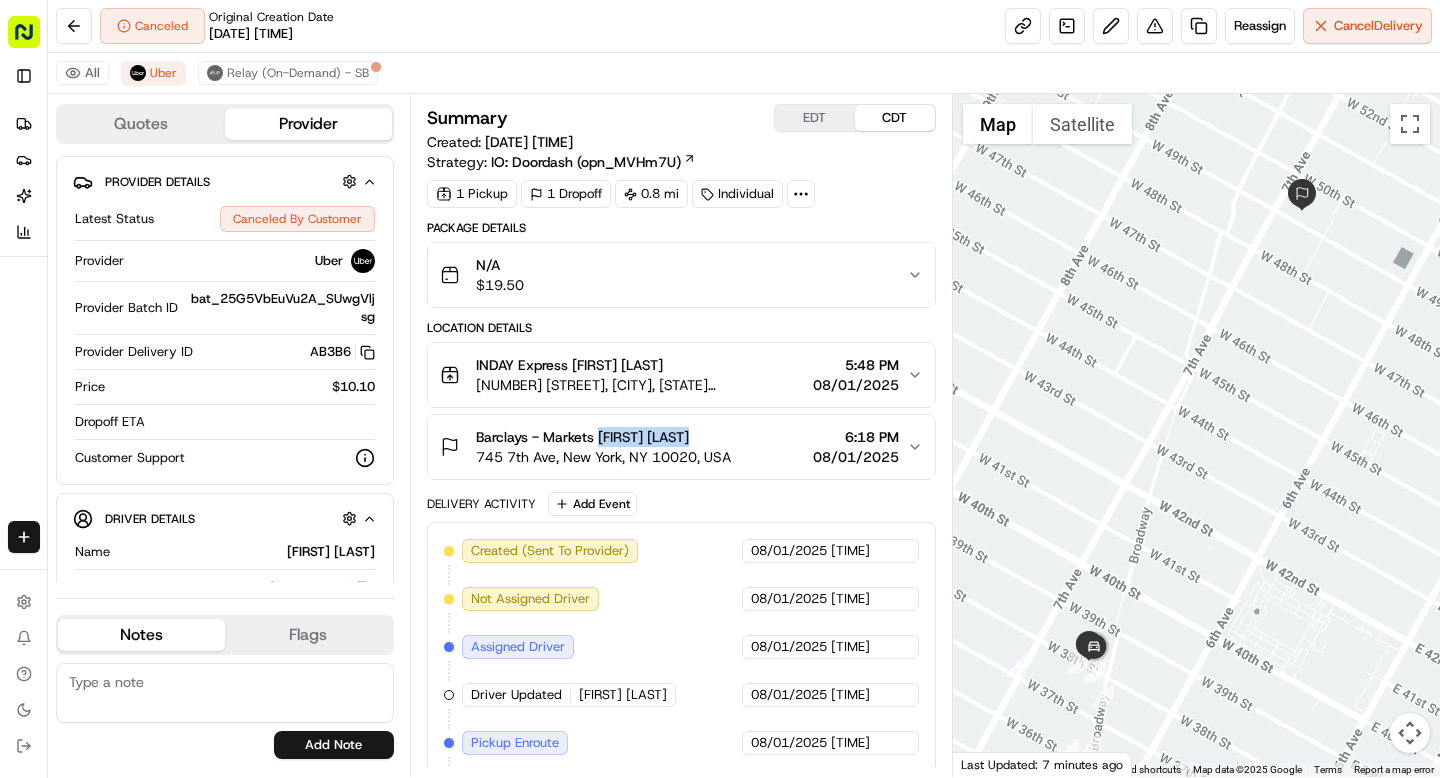 click on "Notes" at bounding box center (141, 635) 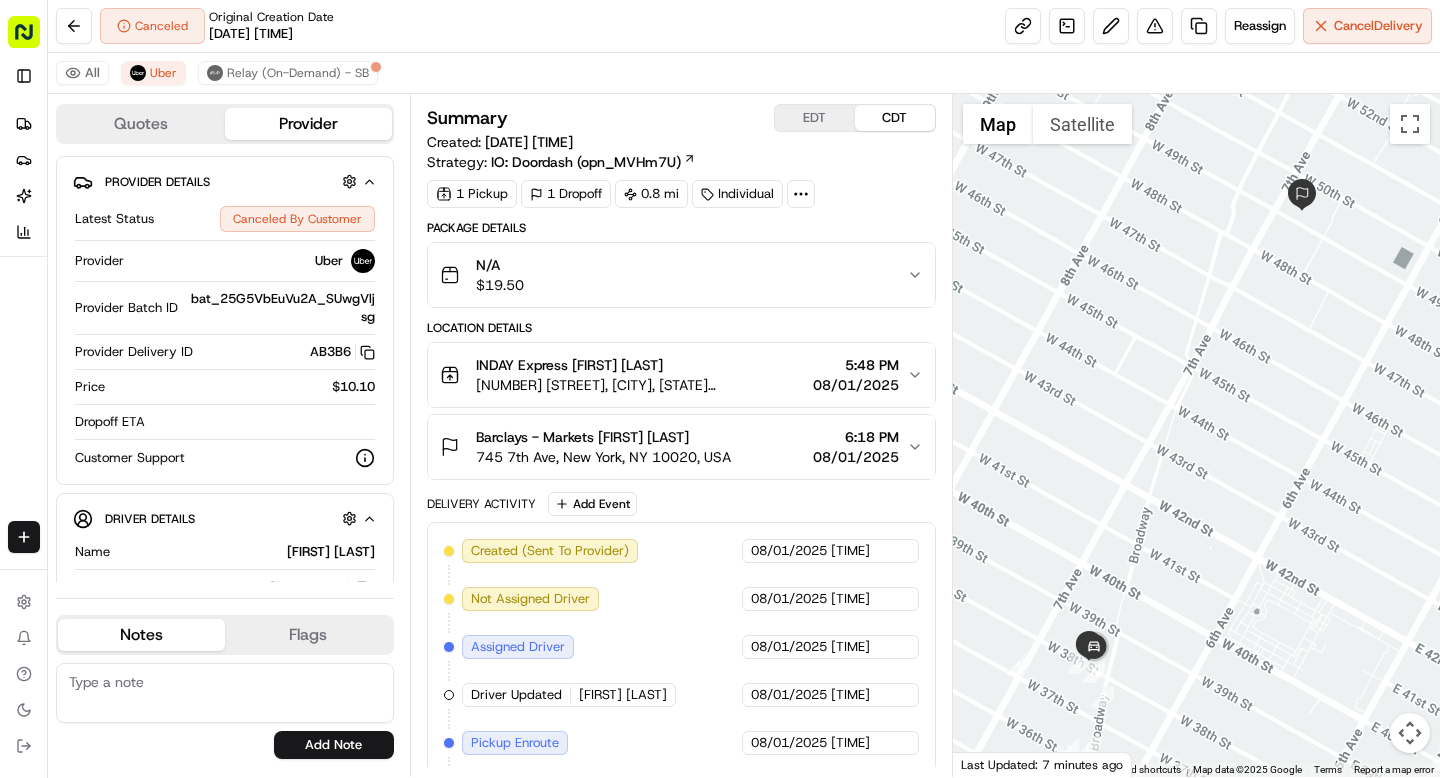 click at bounding box center (225, 693) 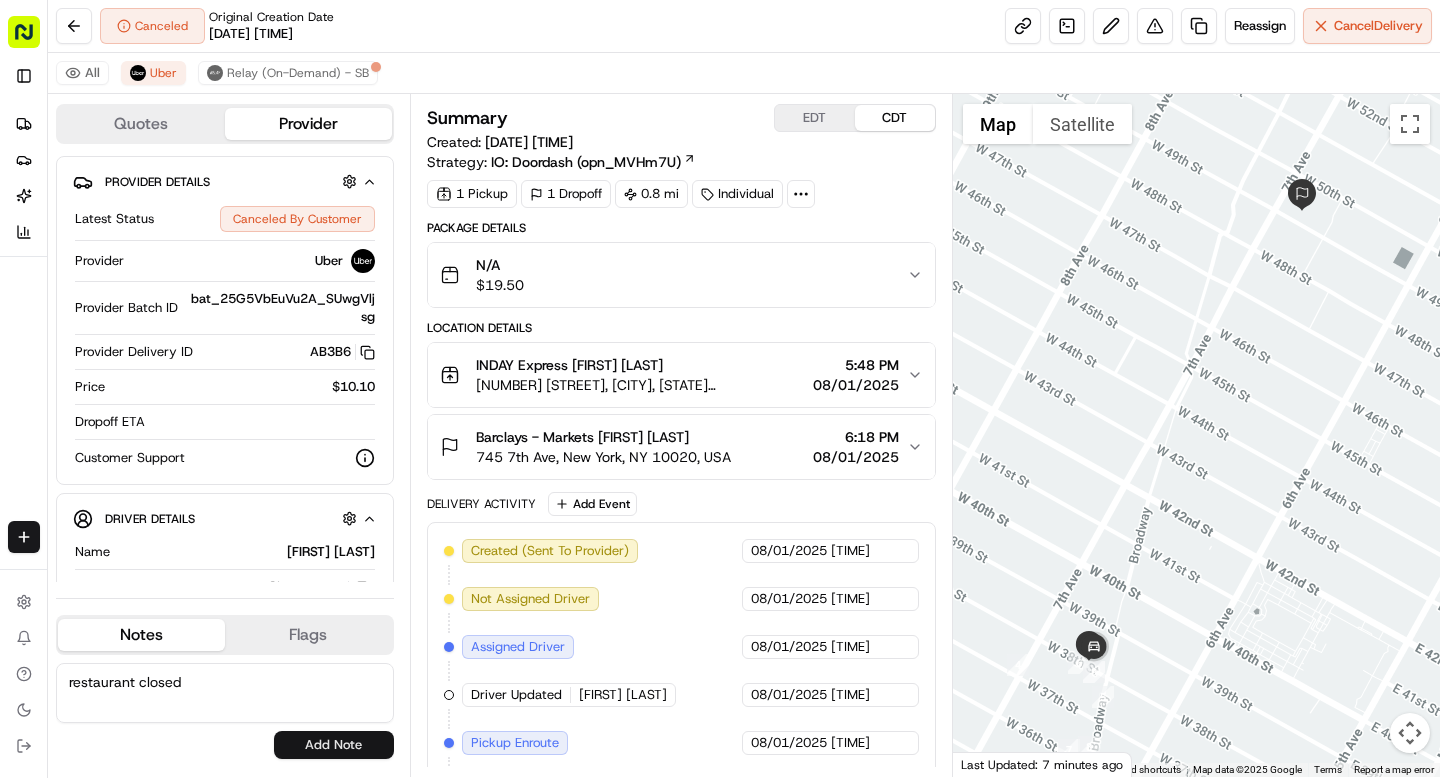 type on "restaurant closed" 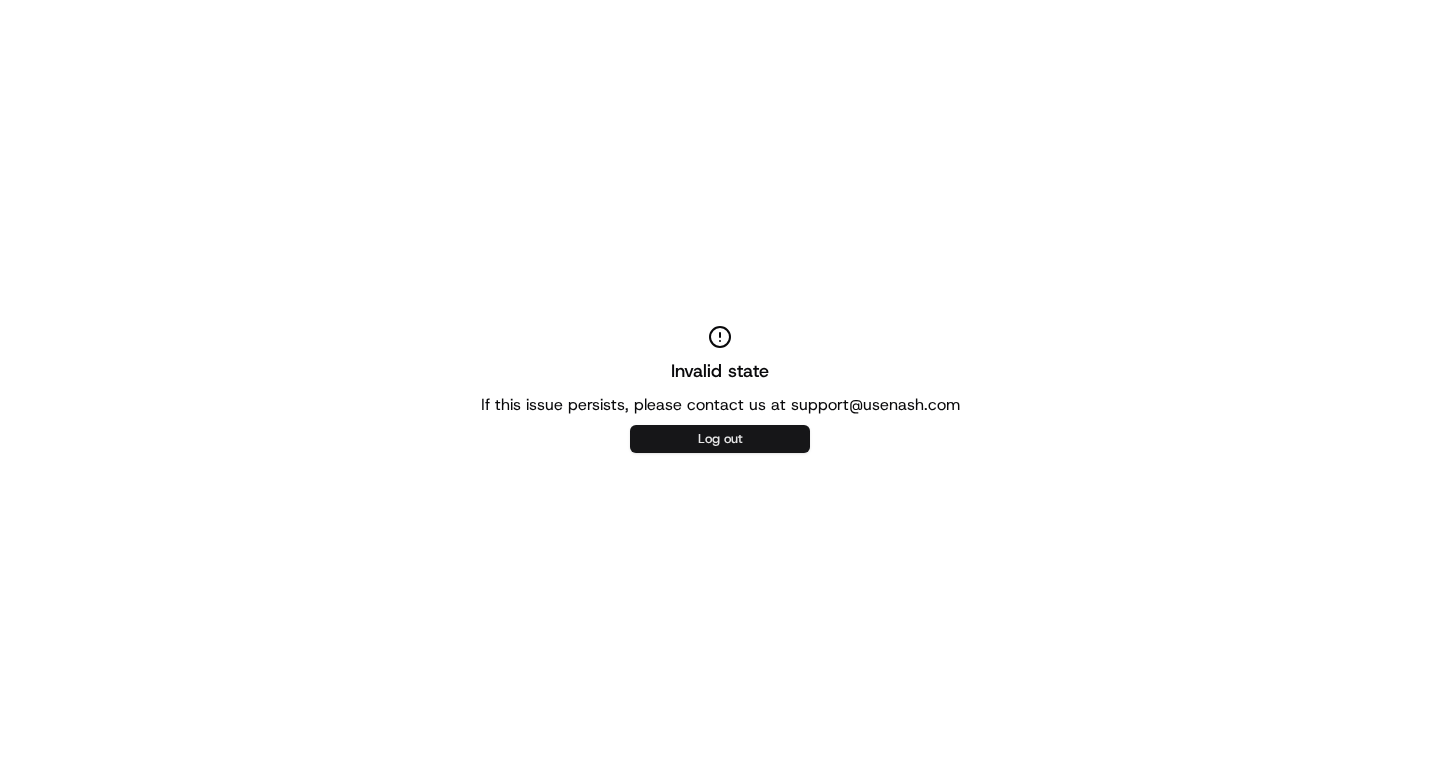 scroll, scrollTop: 0, scrollLeft: 0, axis: both 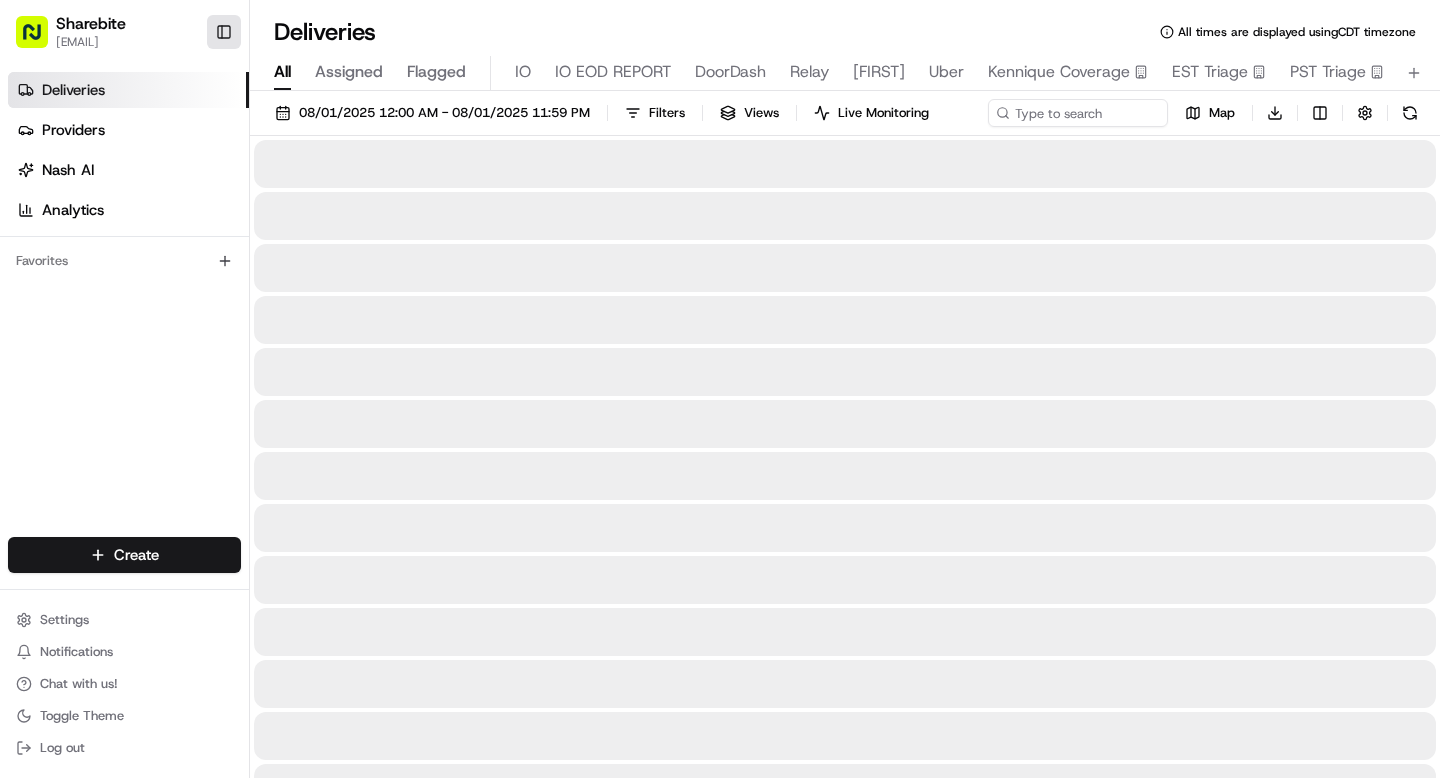 click on "Toggle Sidebar" at bounding box center (224, 32) 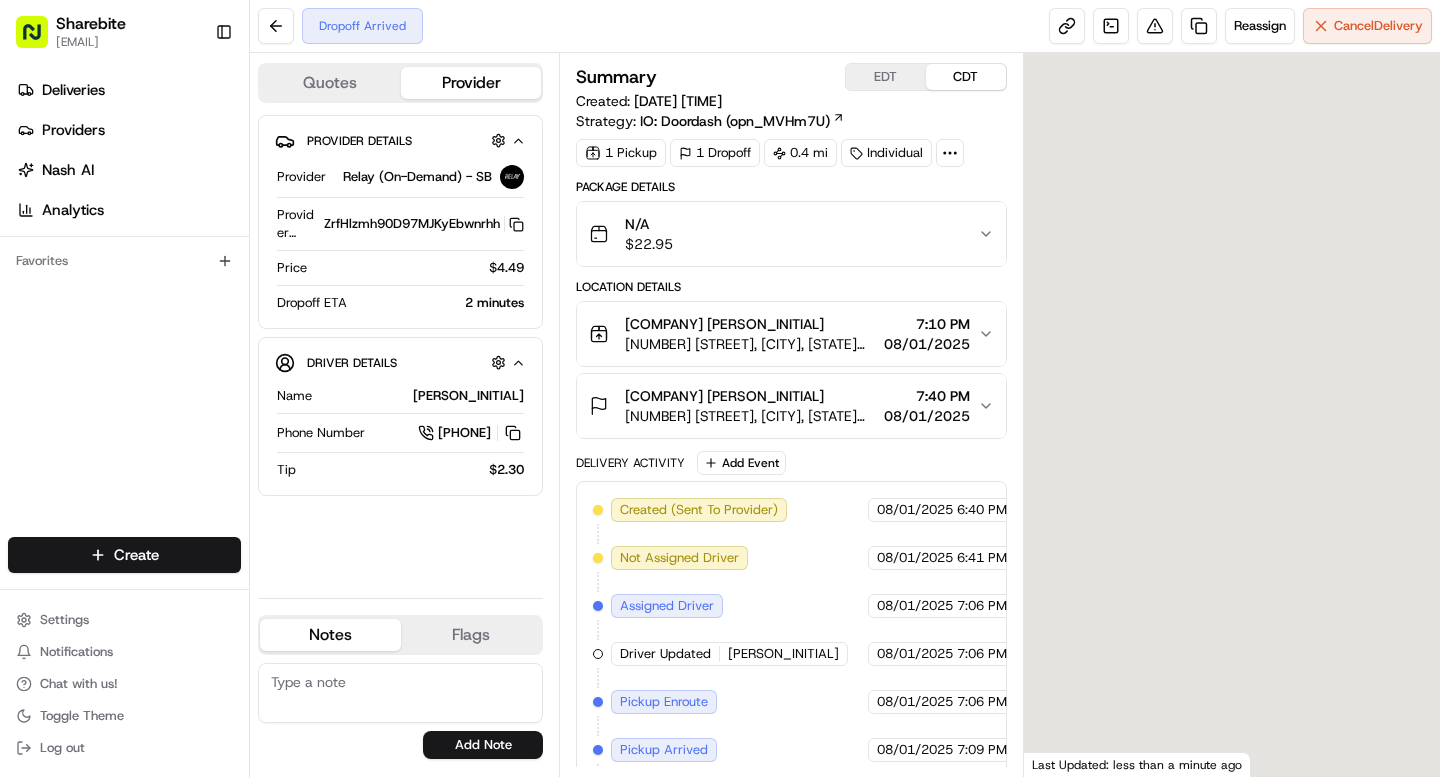 scroll, scrollTop: 0, scrollLeft: 0, axis: both 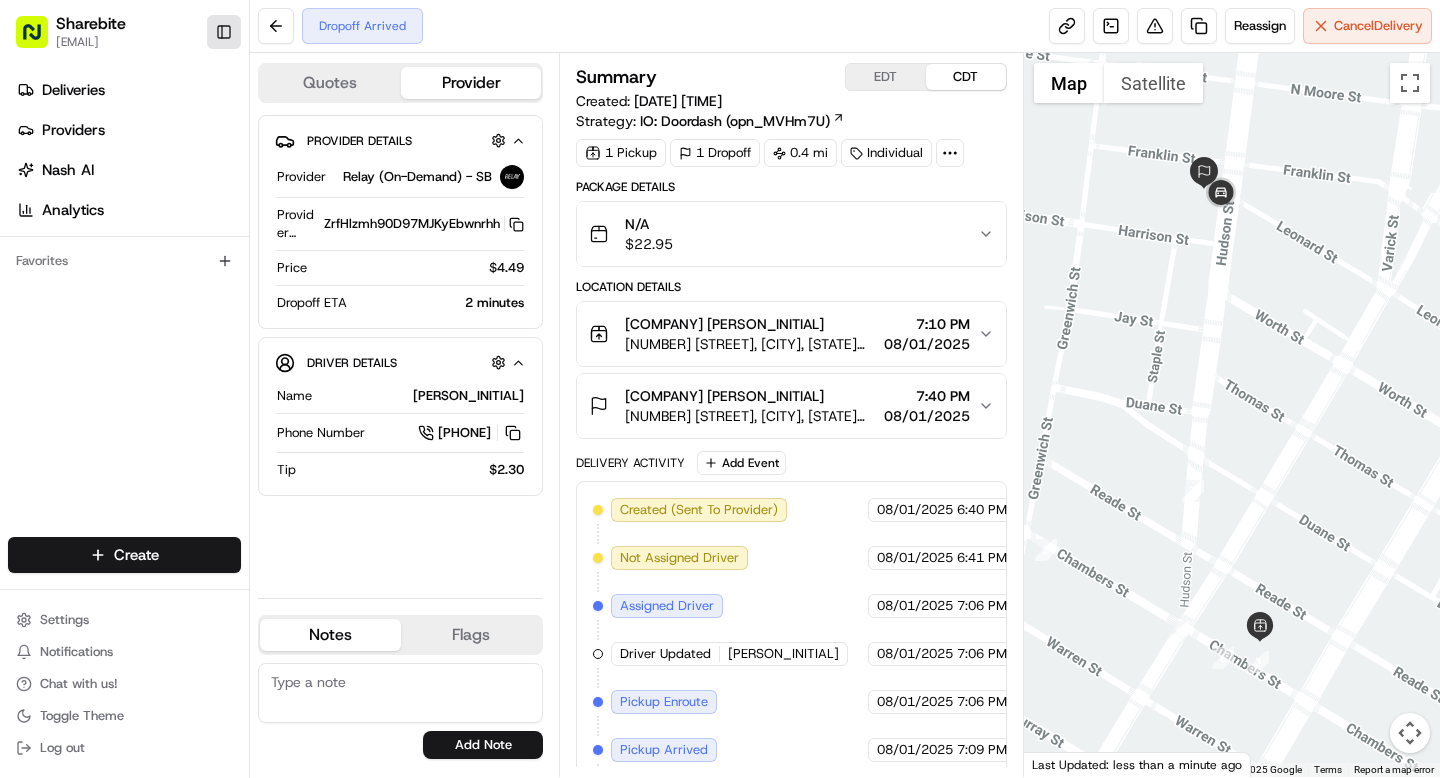 click on "Toggle Sidebar" at bounding box center (224, 32) 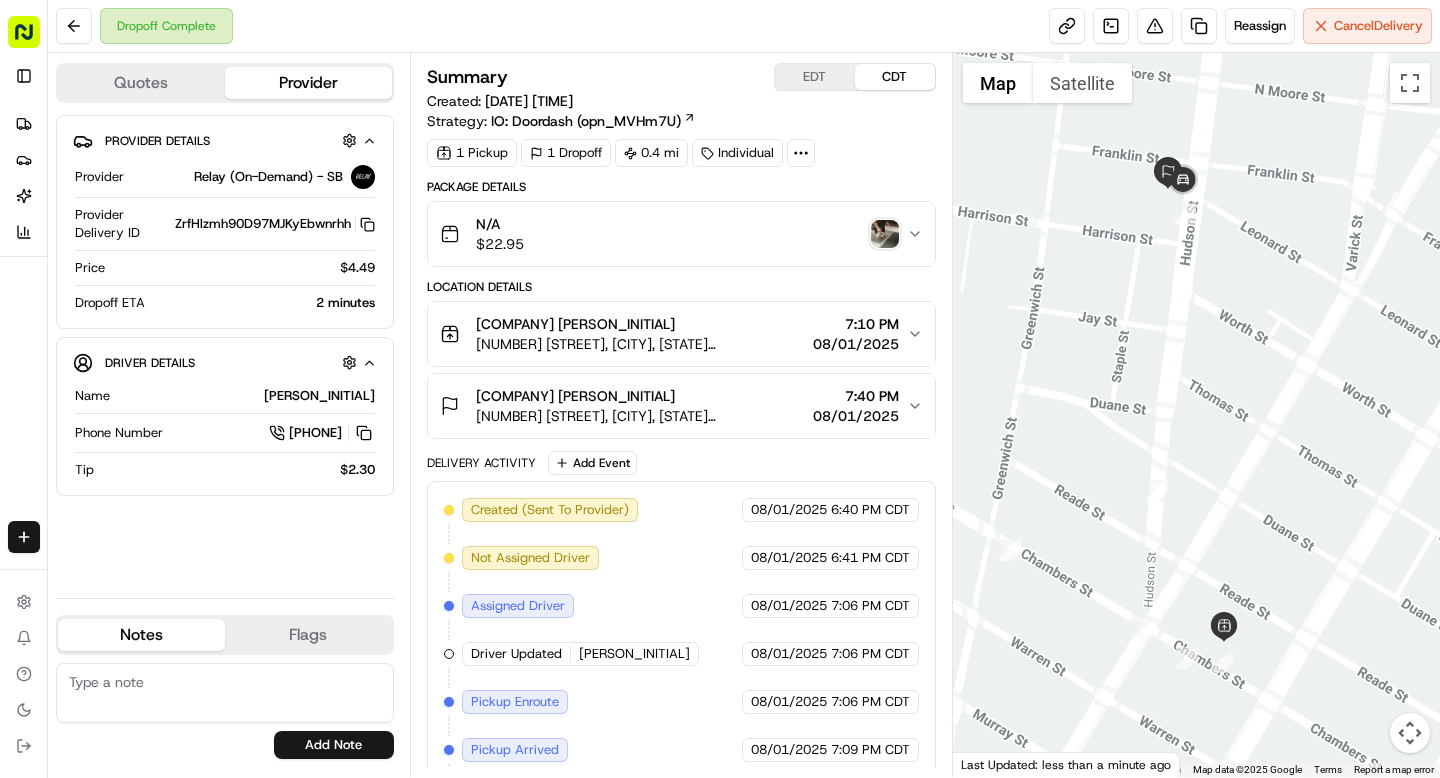 click at bounding box center (885, 234) 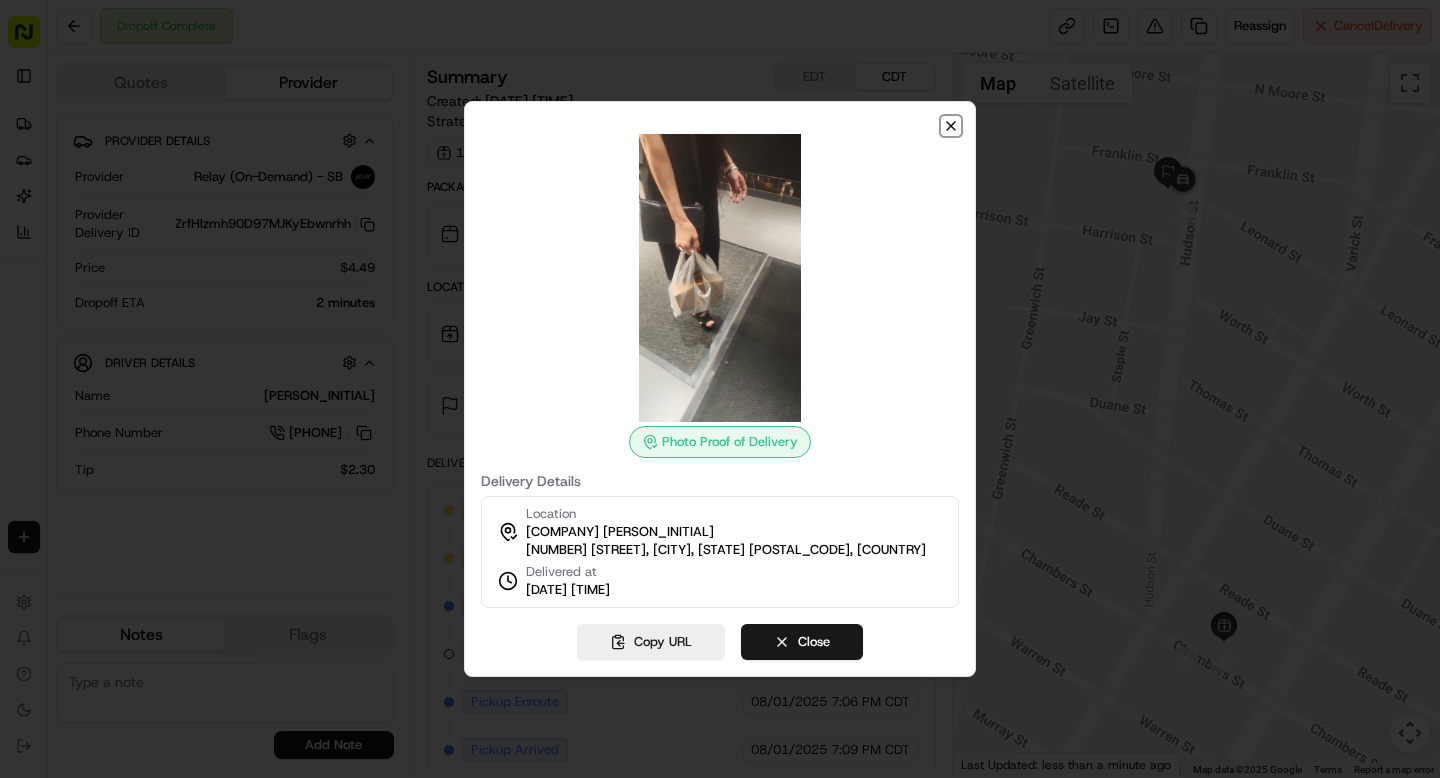 click 